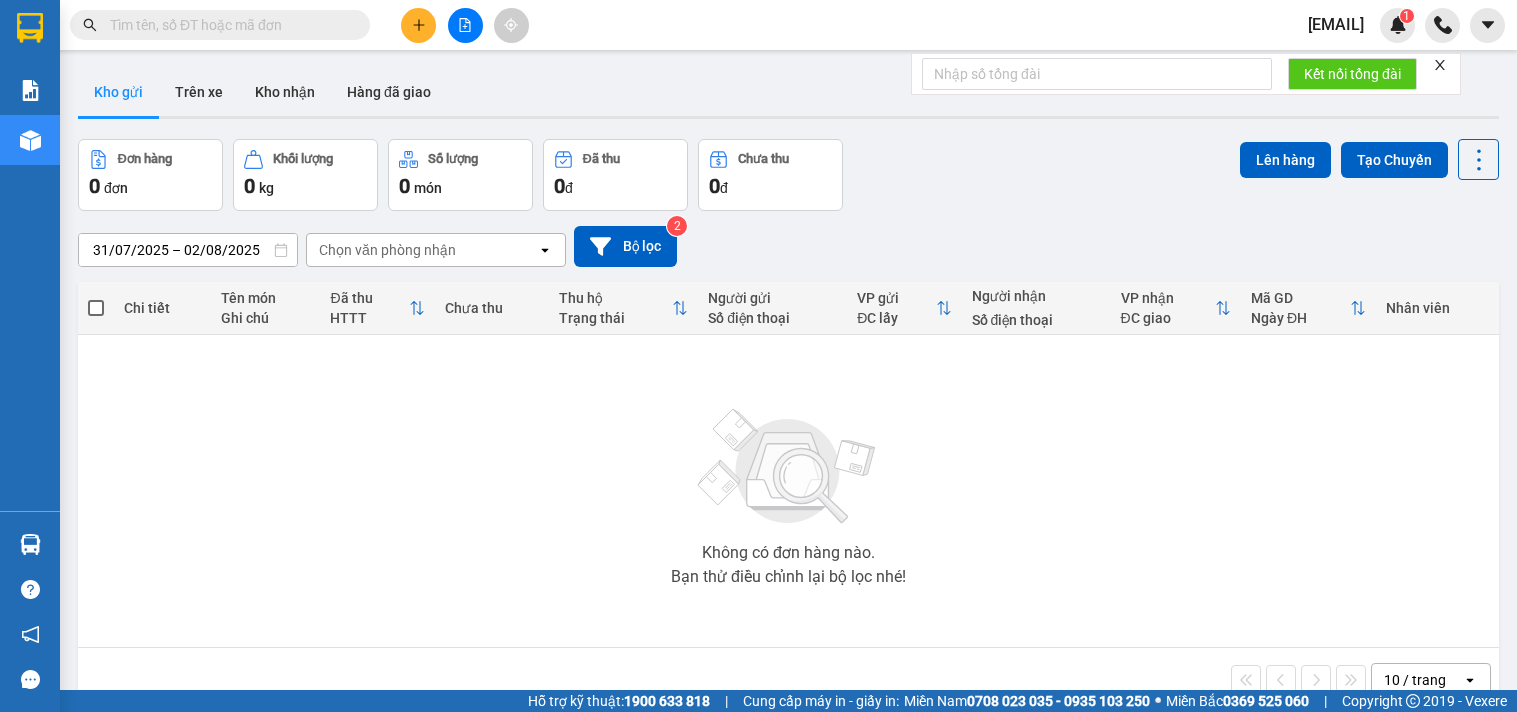 scroll, scrollTop: 0, scrollLeft: 0, axis: both 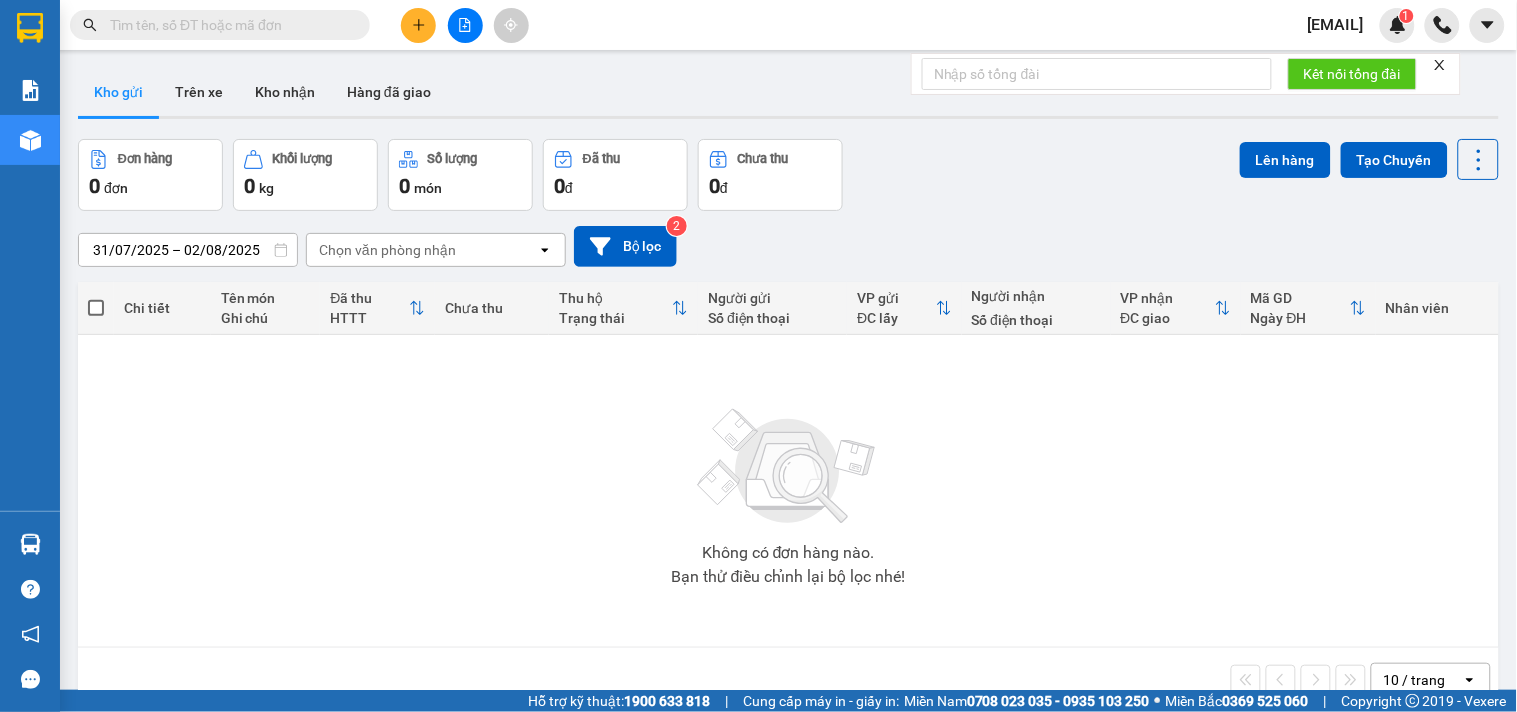 click at bounding box center (418, 25) 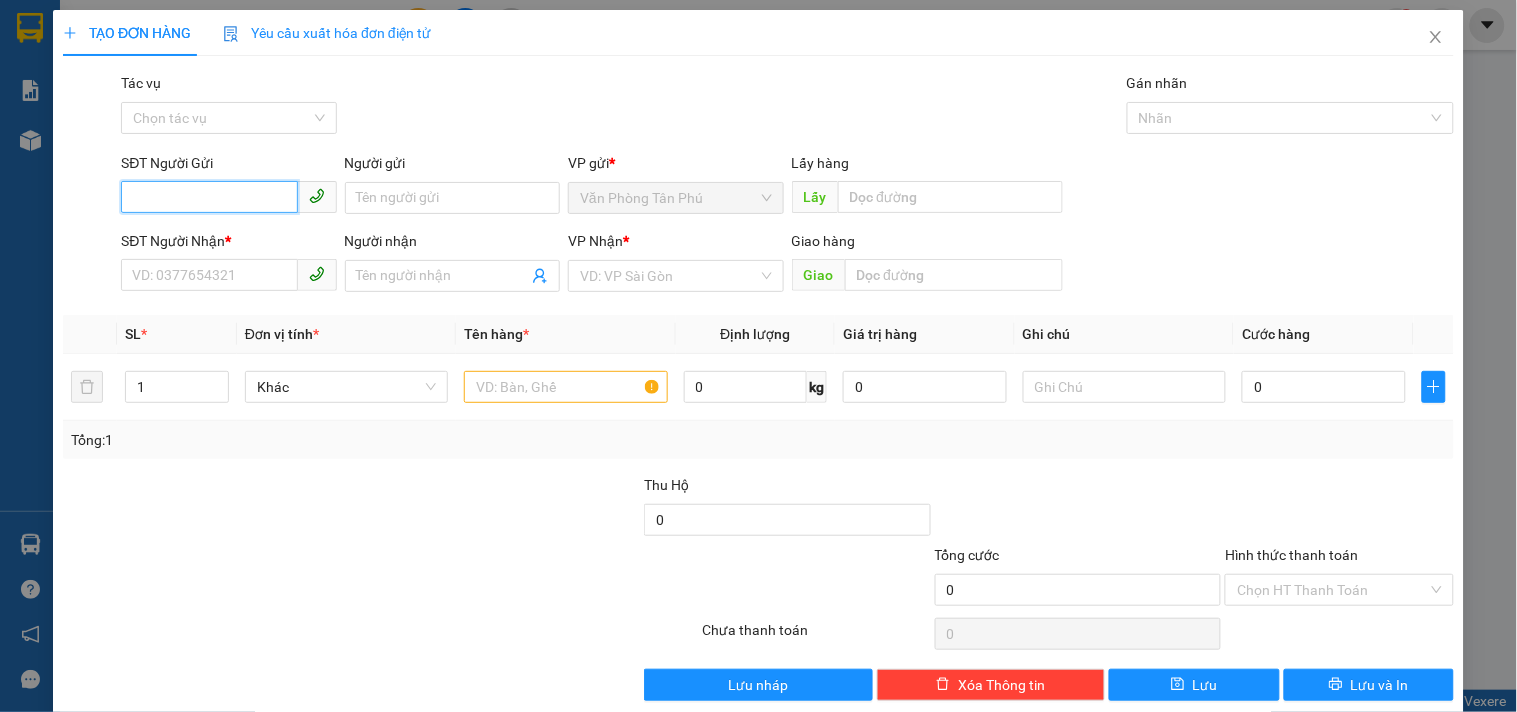 click on "SĐT Người Gửi" at bounding box center [209, 197] 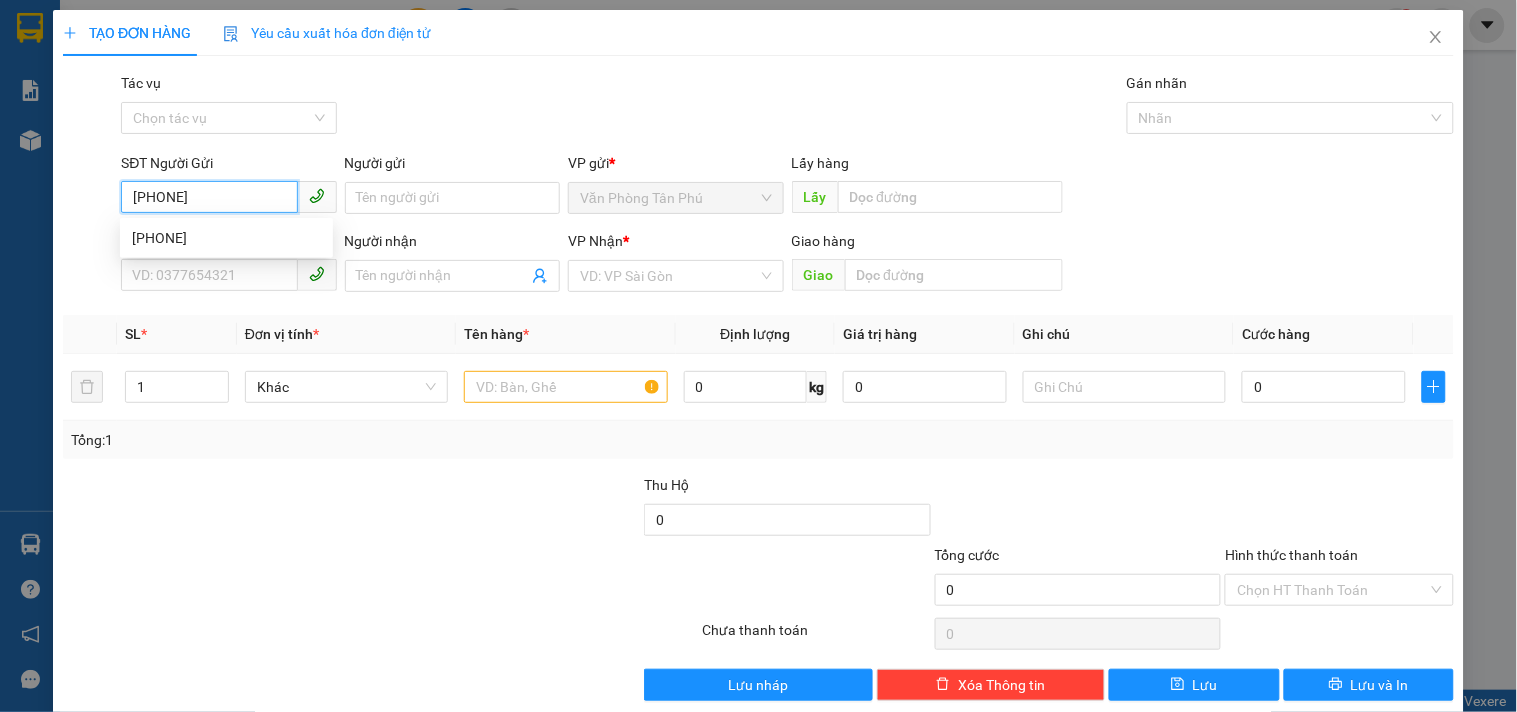 type on "[PHONE]" 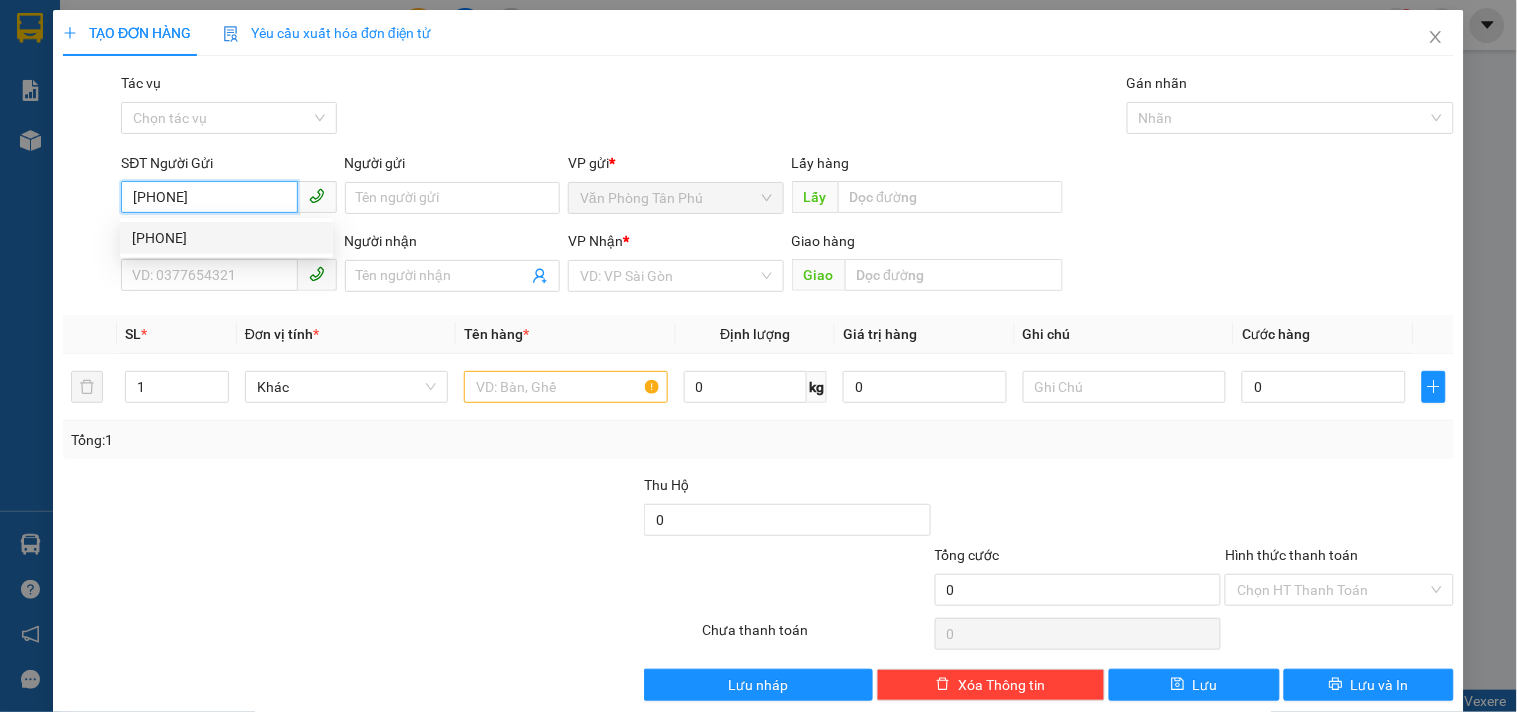 click on "[PHONE]" at bounding box center [226, 238] 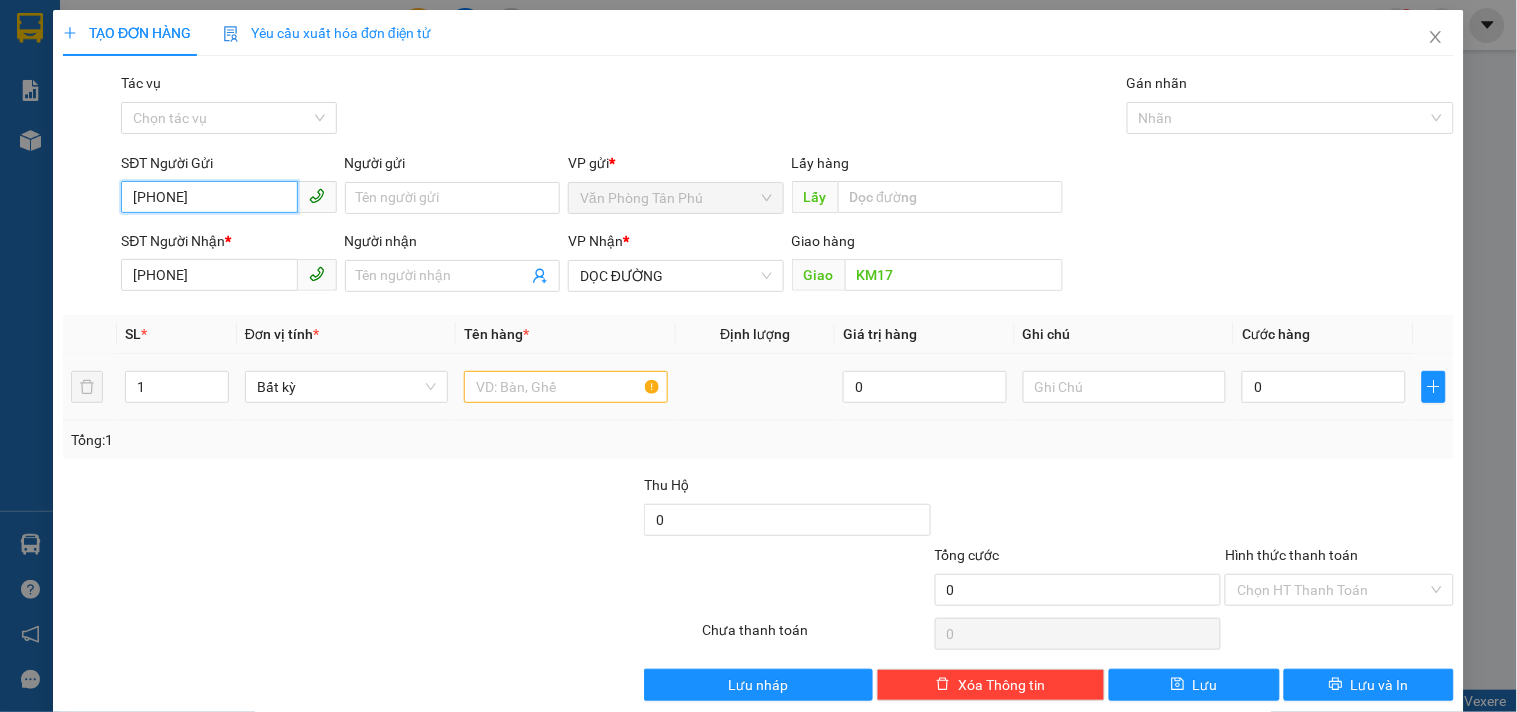 type on "[PHONE]" 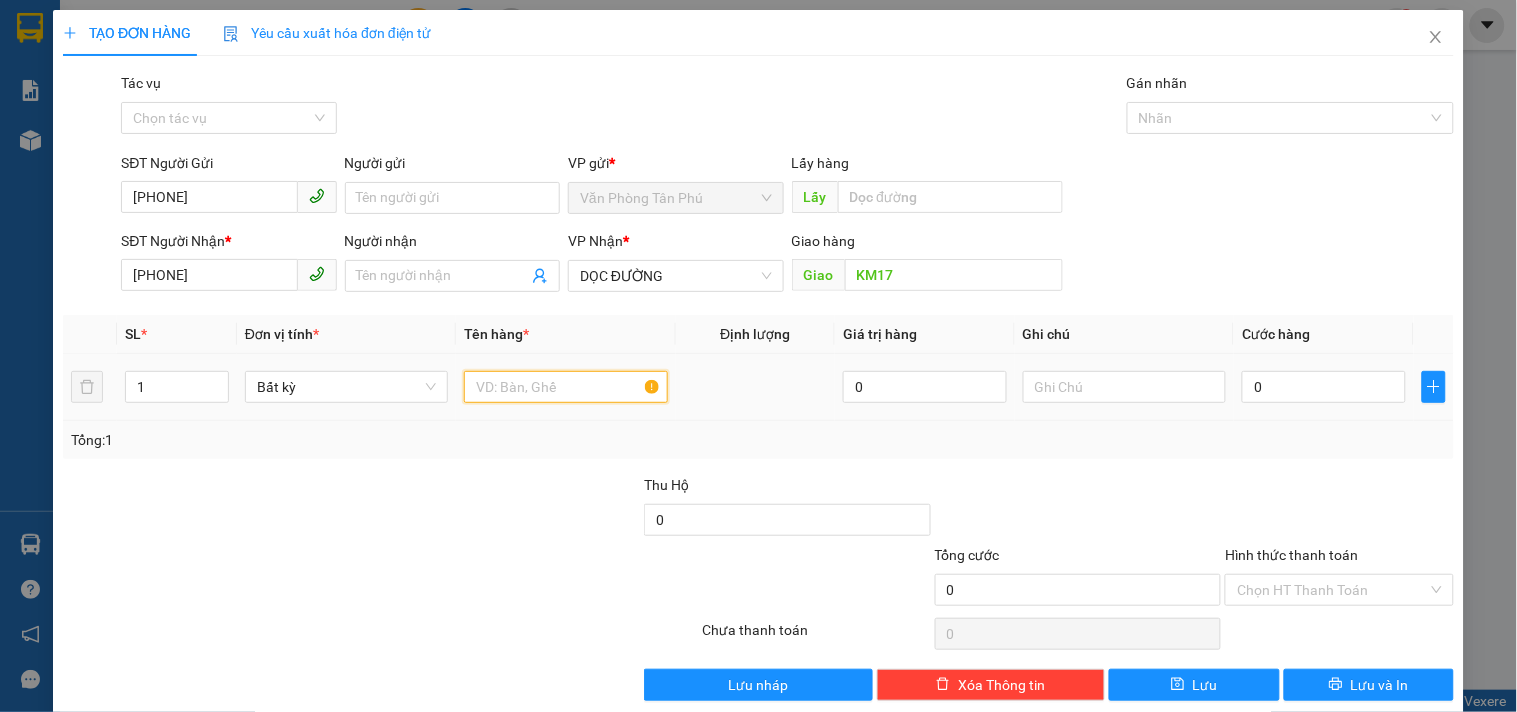 click at bounding box center [565, 387] 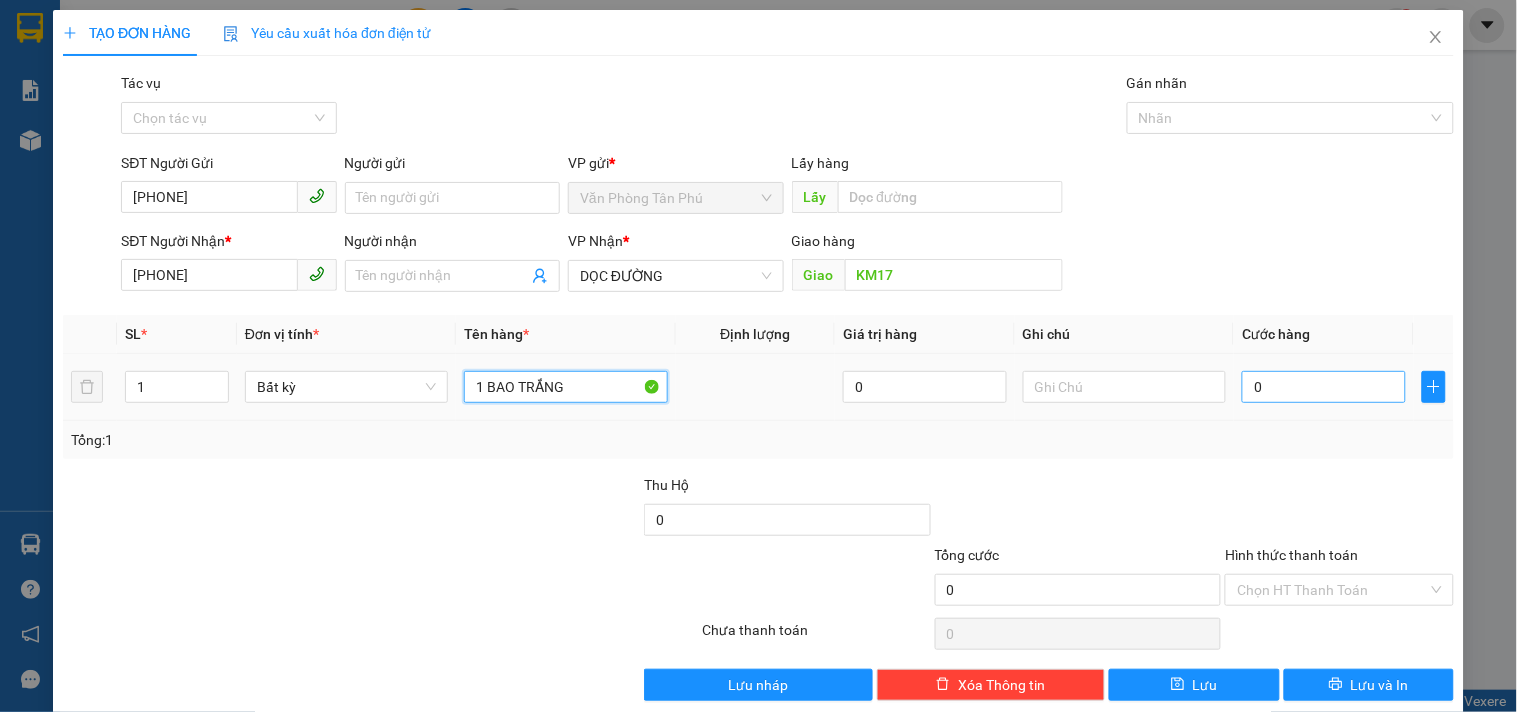 type on "1 BAO TRẮNG" 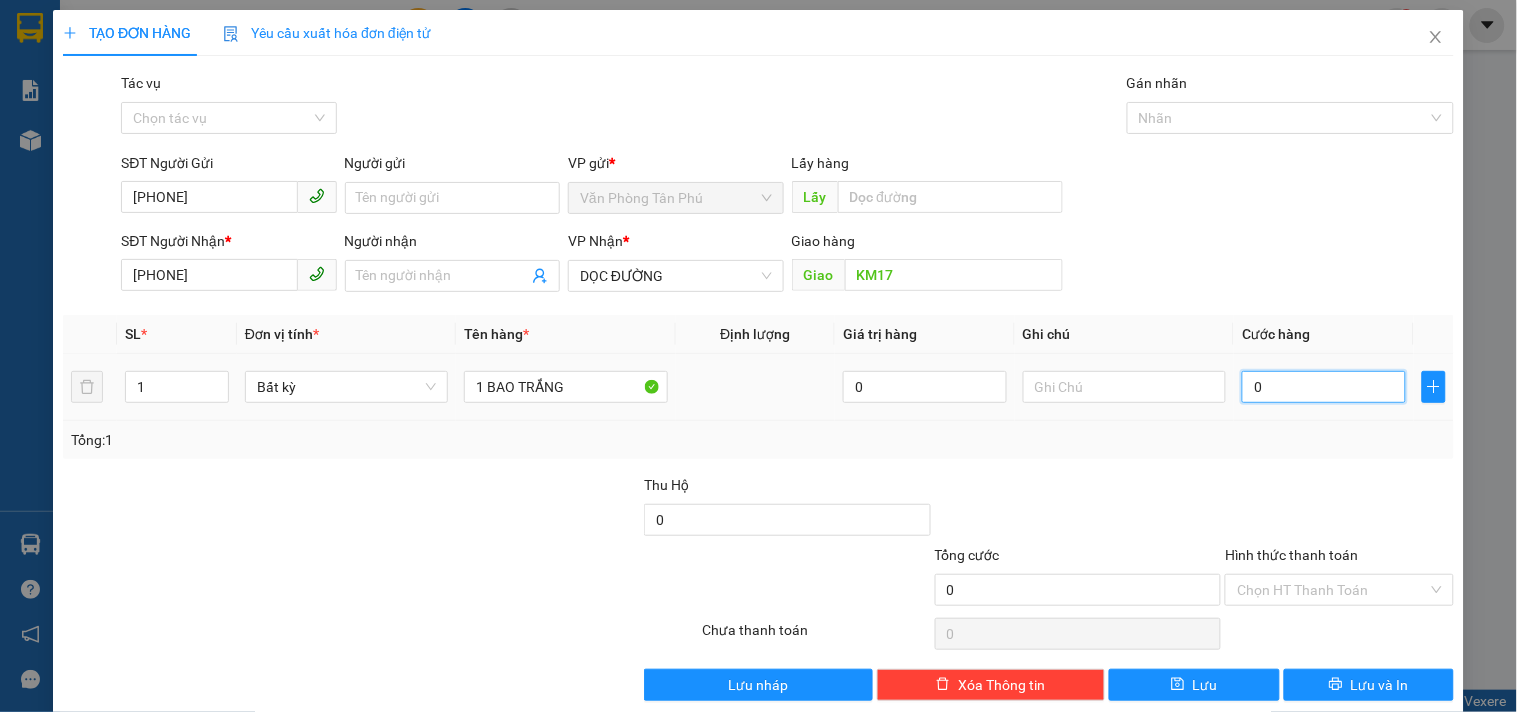 click on "0" at bounding box center (1324, 387) 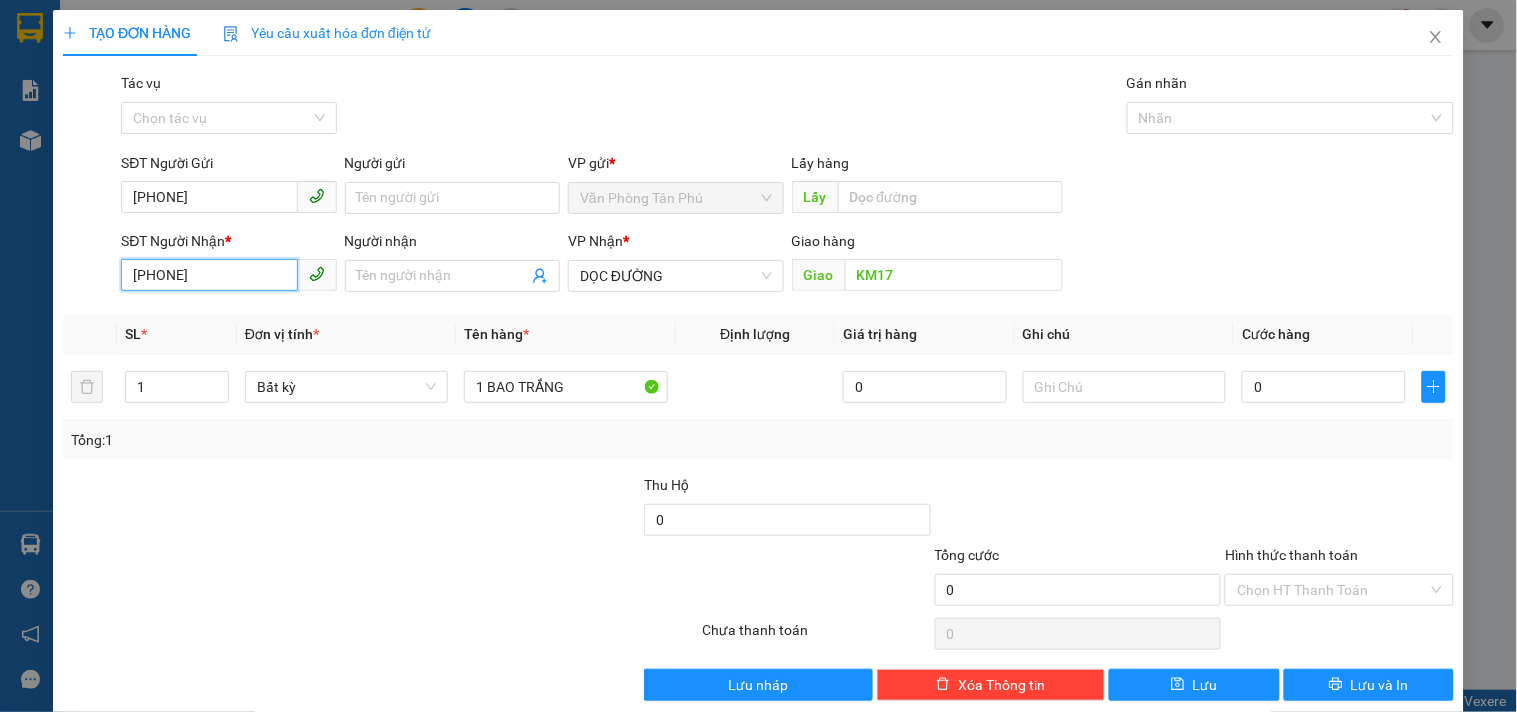 drag, startPoint x: 250, startPoint y: 283, endPoint x: 0, endPoint y: 312, distance: 251.67638 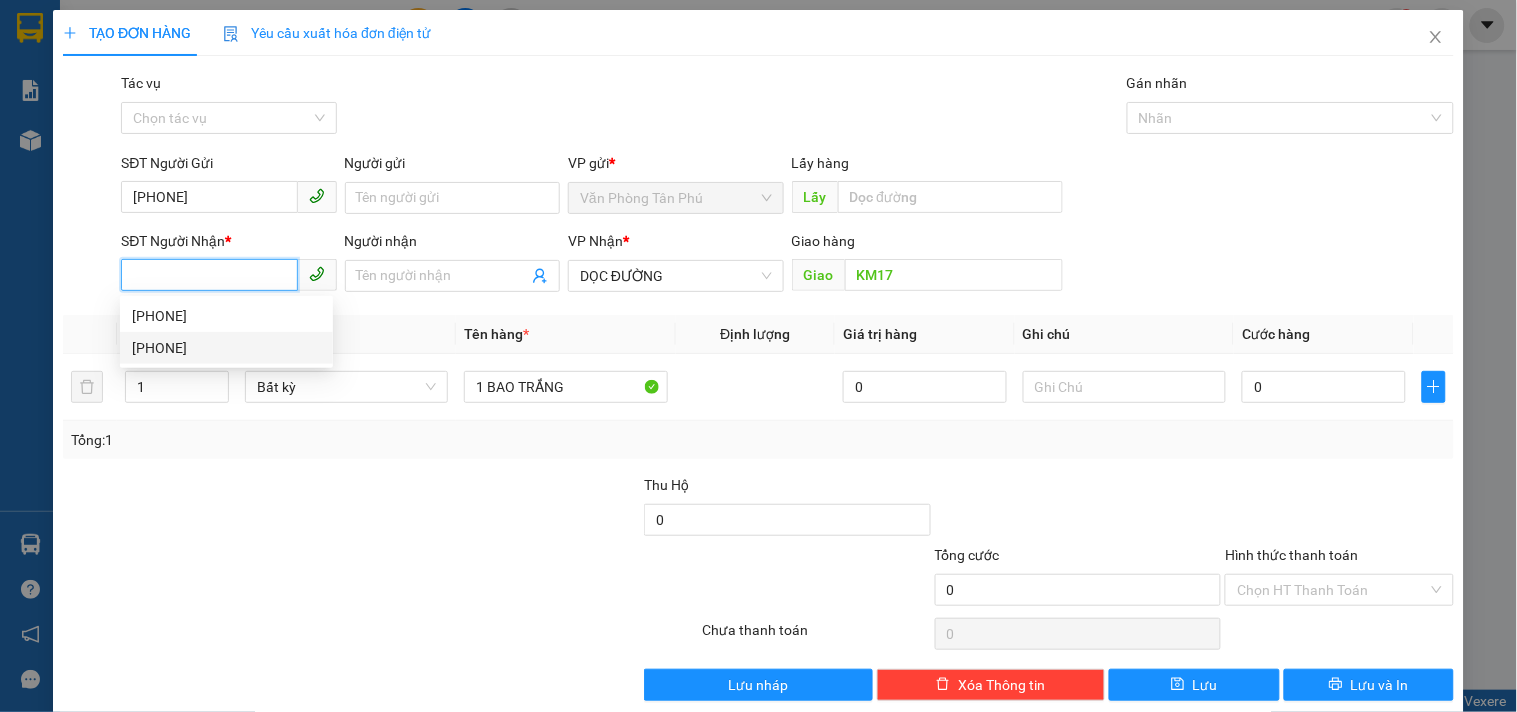 click on "[PHONE]" at bounding box center [226, 348] 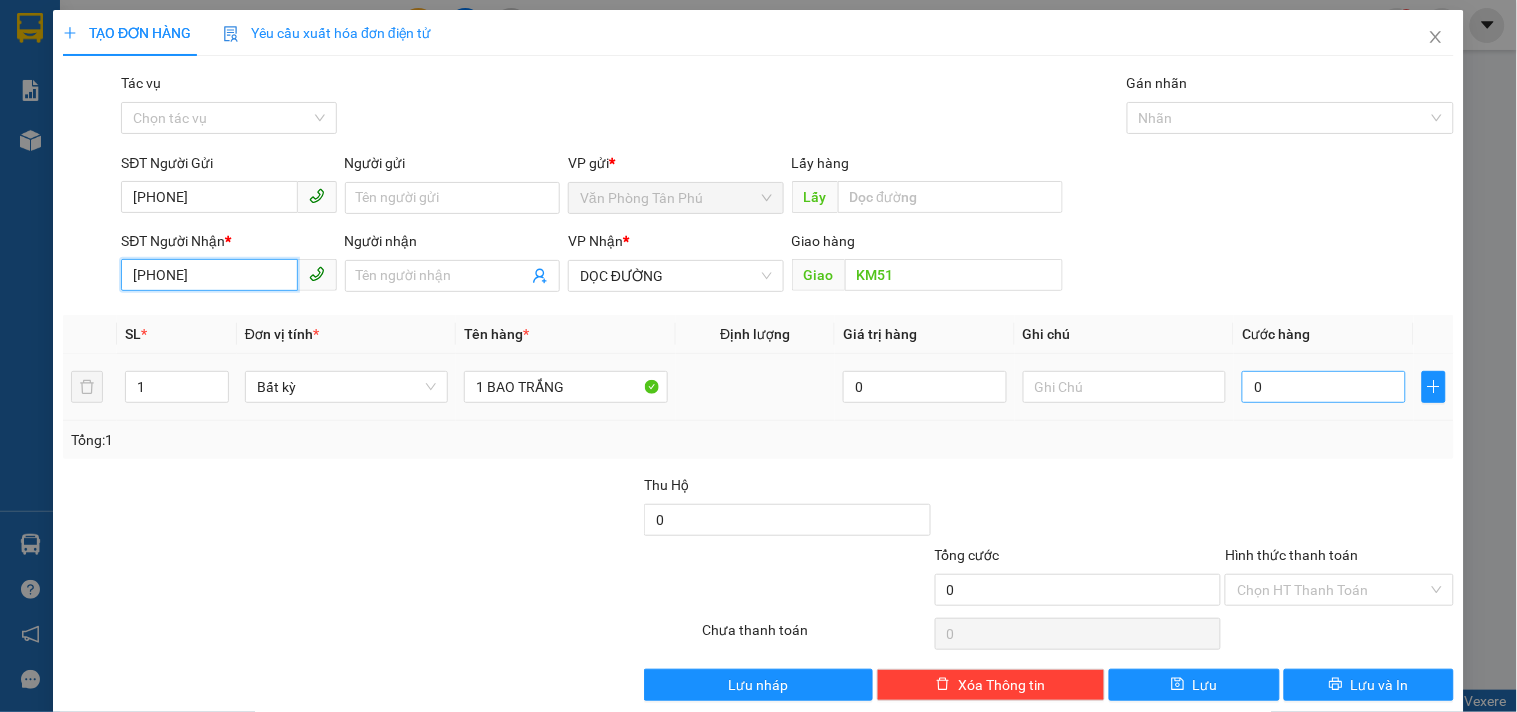 type on "[PHONE]" 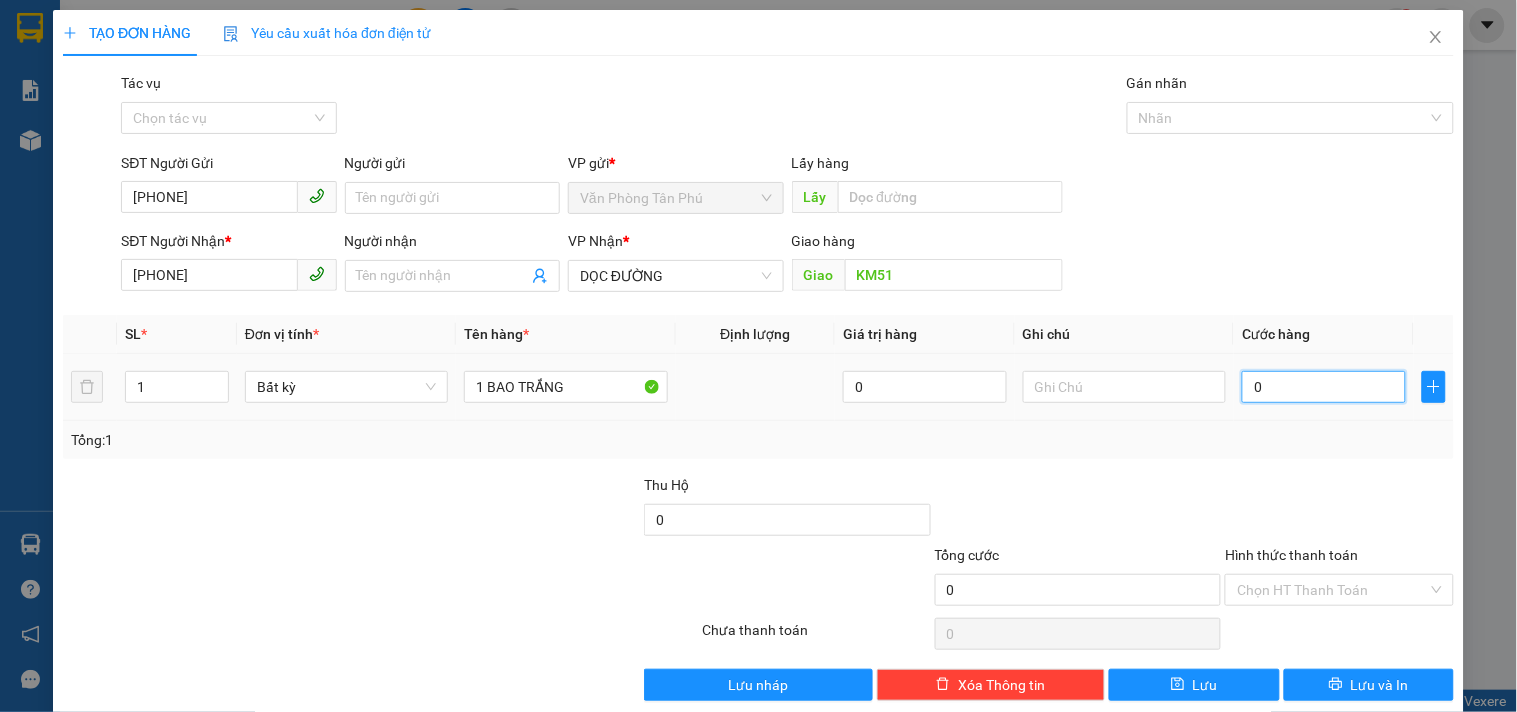 click on "0" at bounding box center (1324, 387) 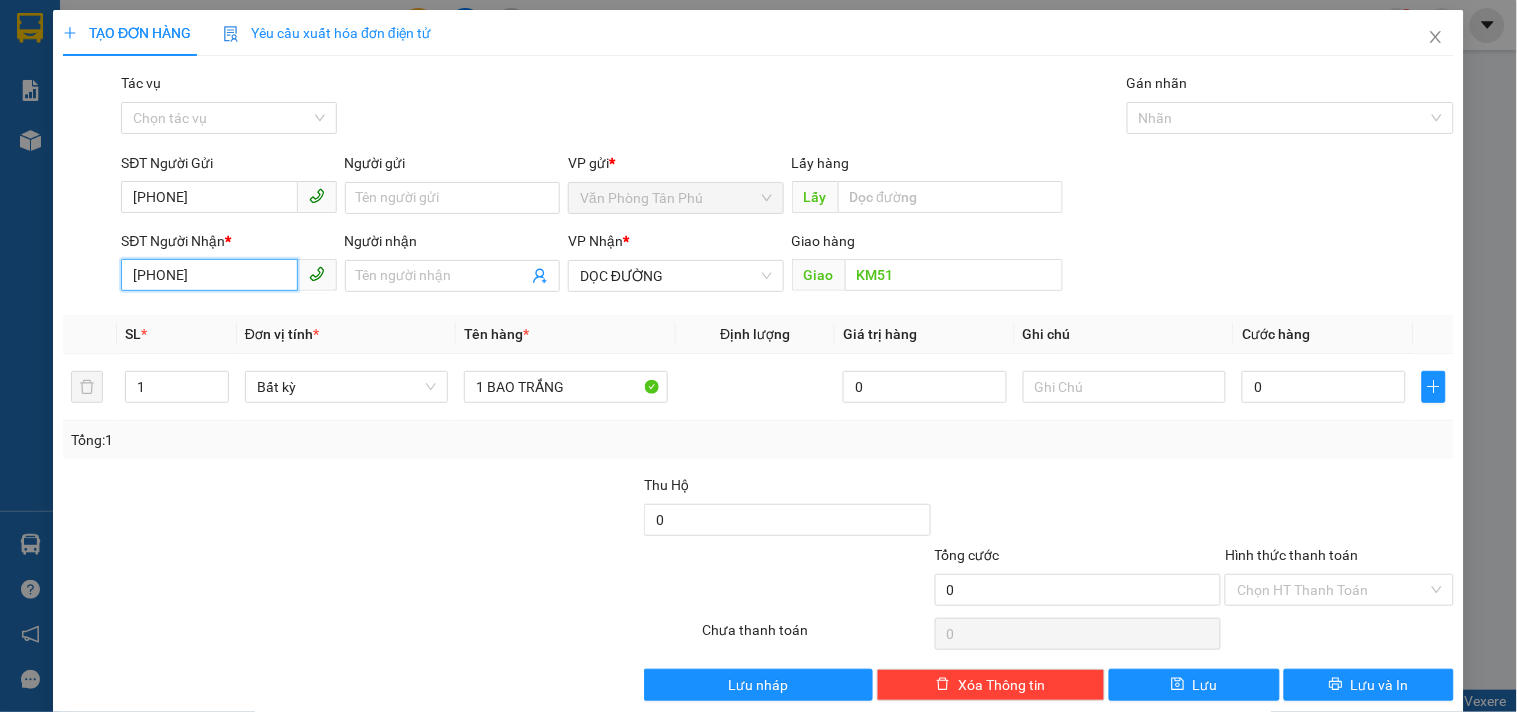 drag, startPoint x: 242, startPoint y: 274, endPoint x: 0, endPoint y: 276, distance: 242.00827 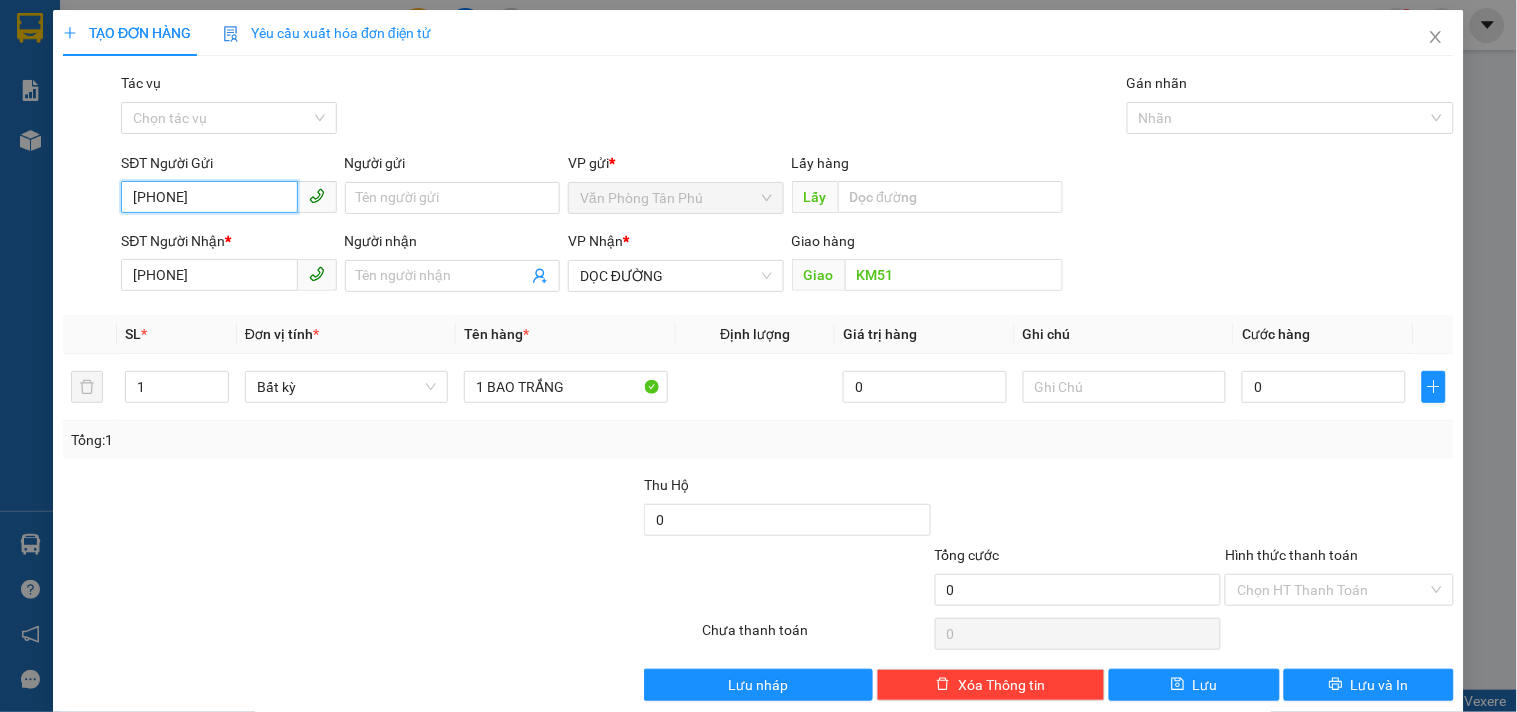 drag, startPoint x: 258, startPoint y: 184, endPoint x: 222, endPoint y: 198, distance: 38.626415 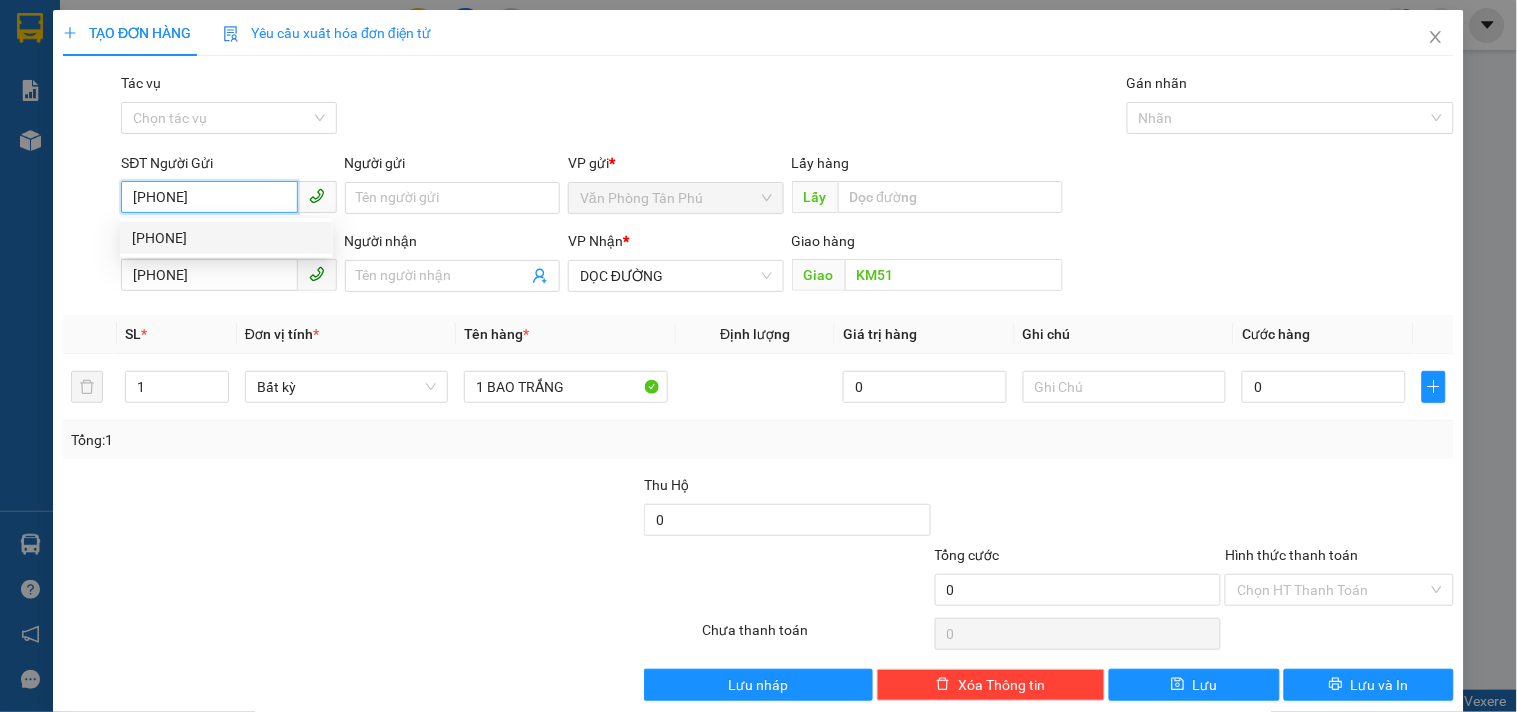 drag, startPoint x: 227, startPoint y: 196, endPoint x: 94, endPoint y: 216, distance: 134.49535 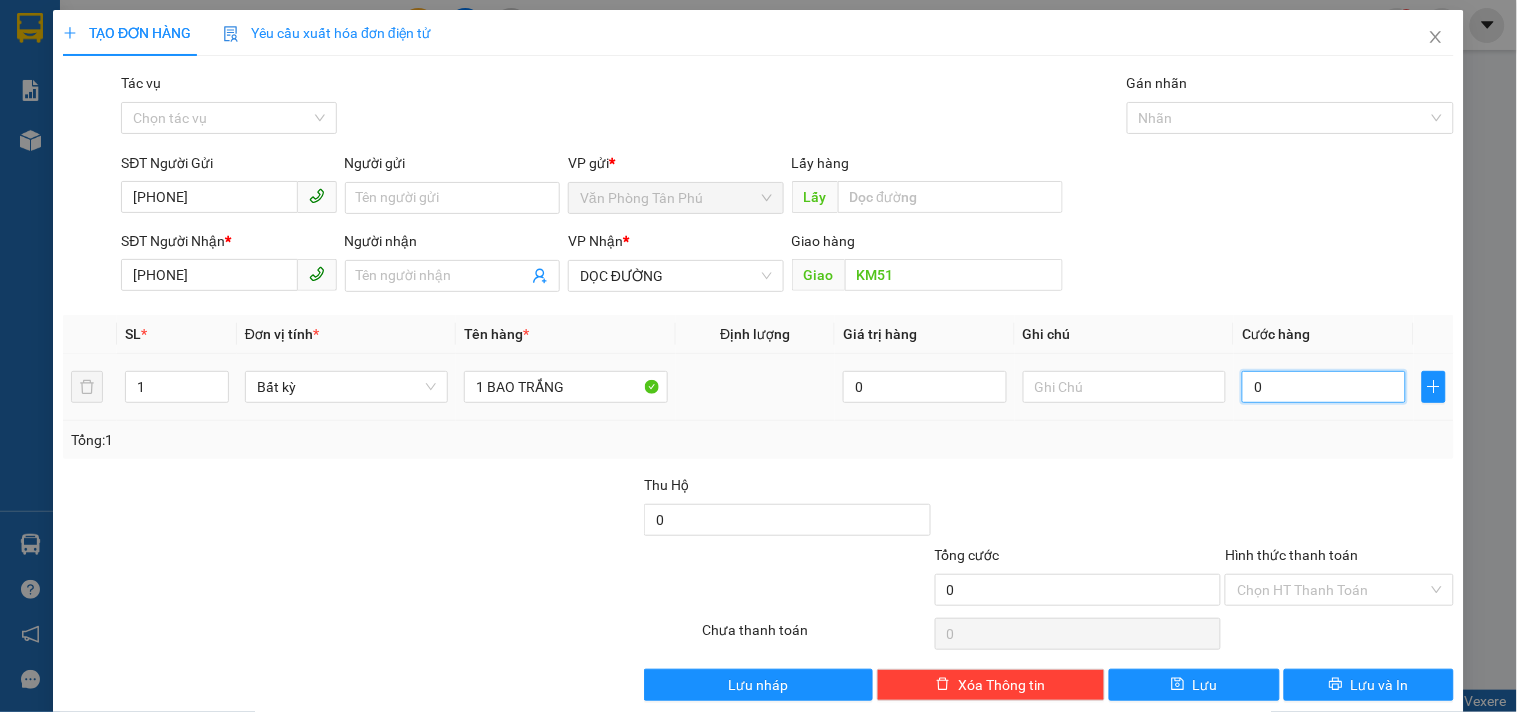 click on "0" at bounding box center (1324, 387) 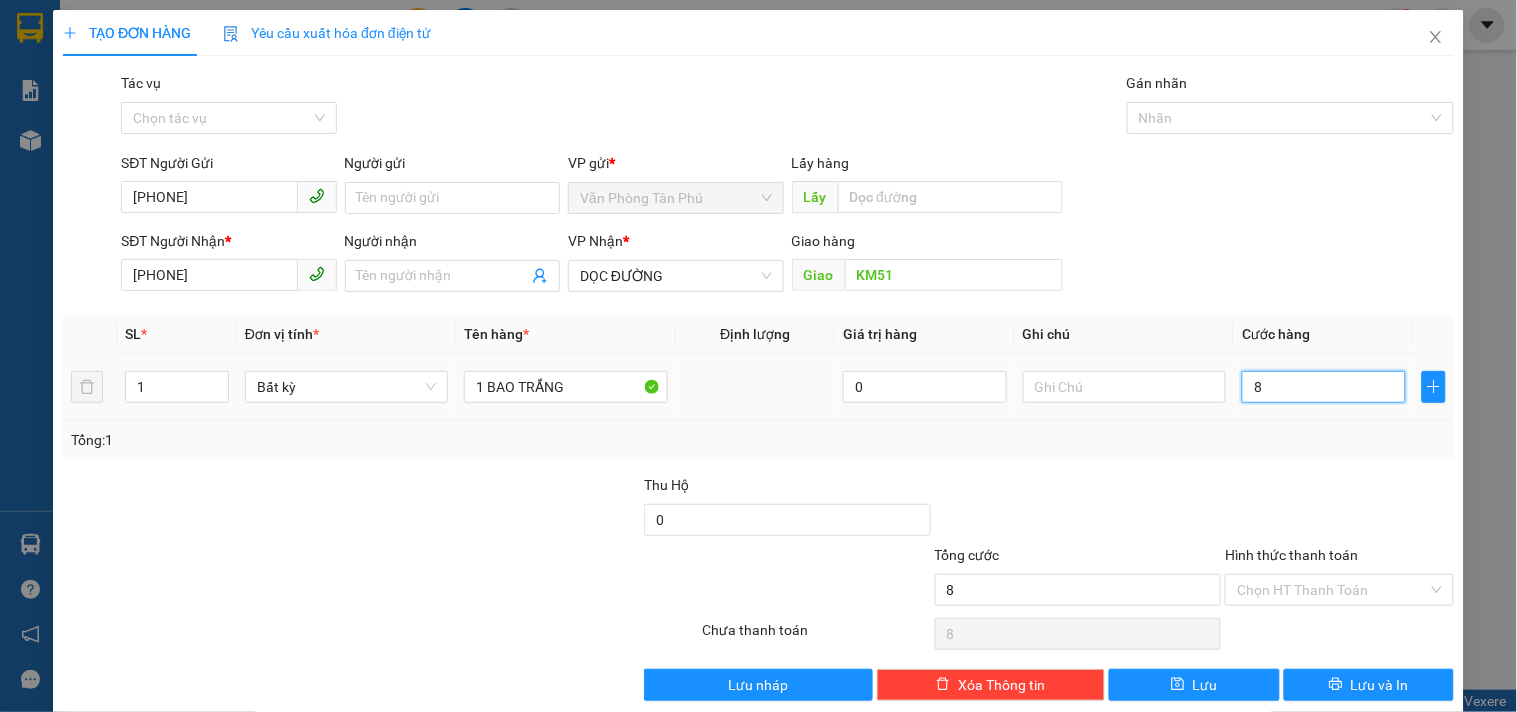 type on "80" 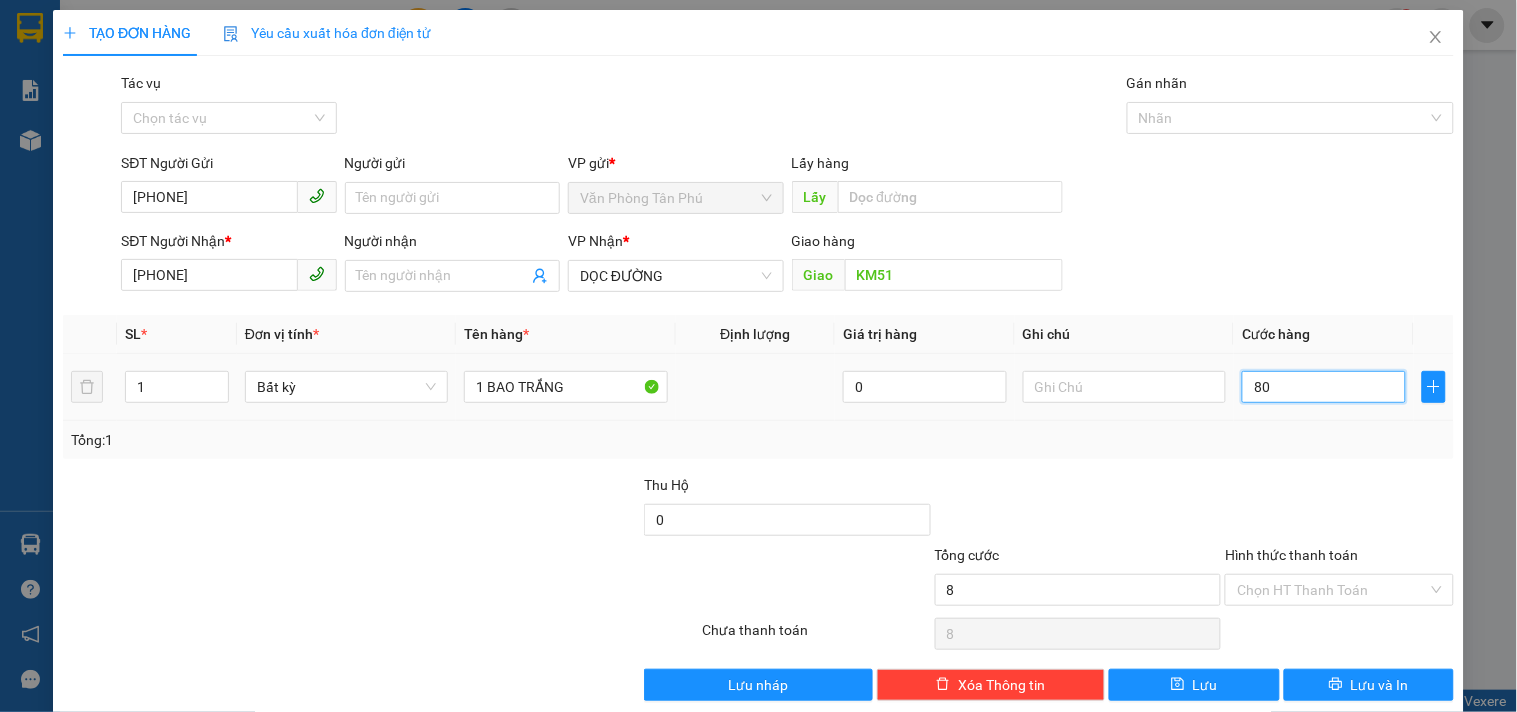 type on "80" 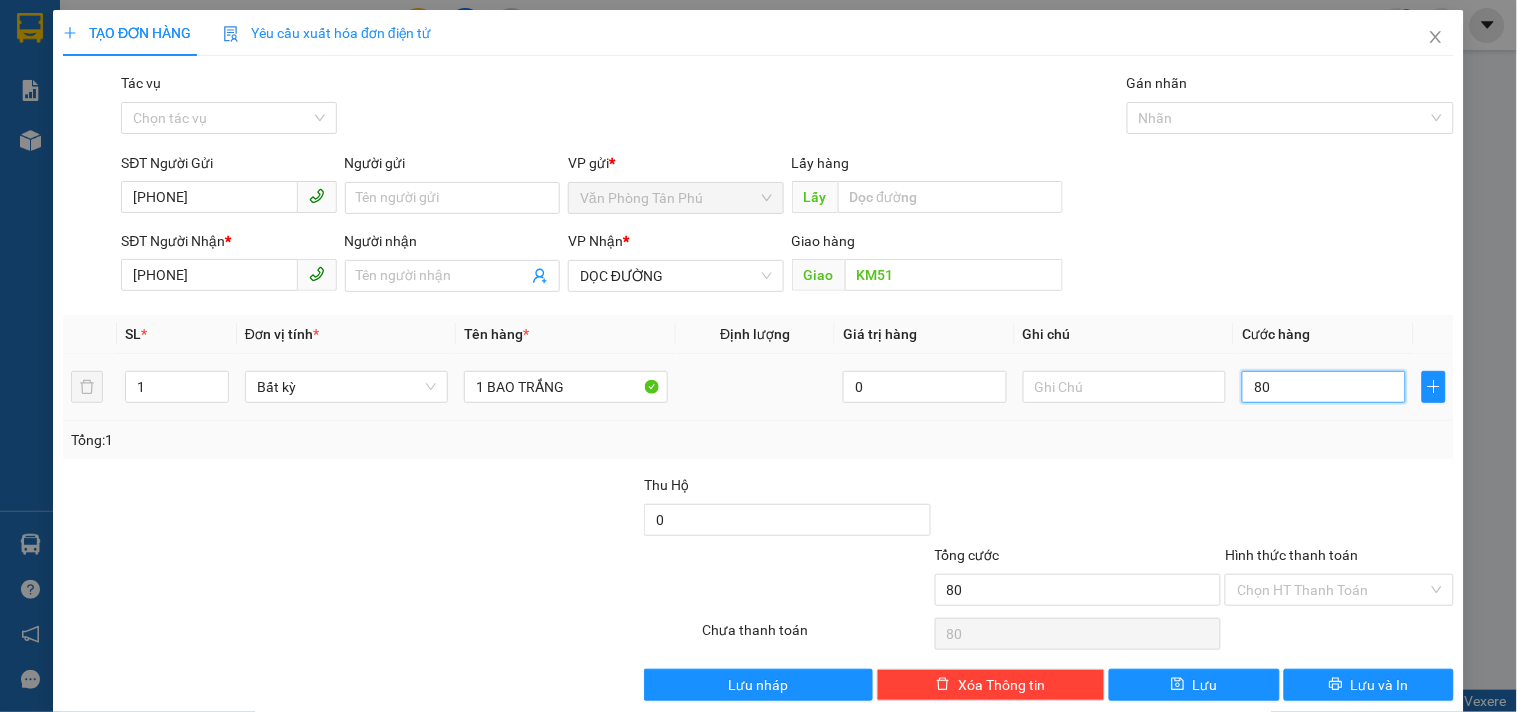 type on "800" 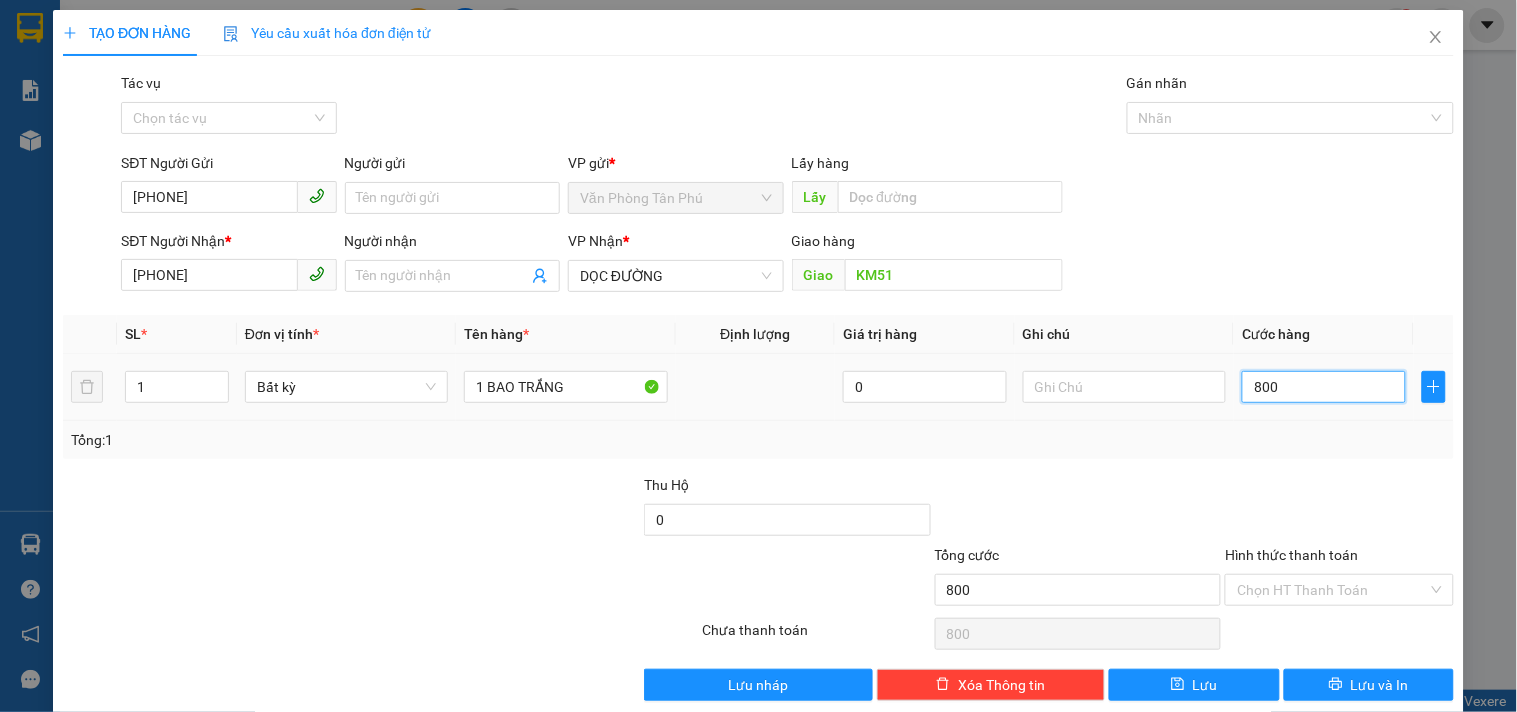 type on "8.000" 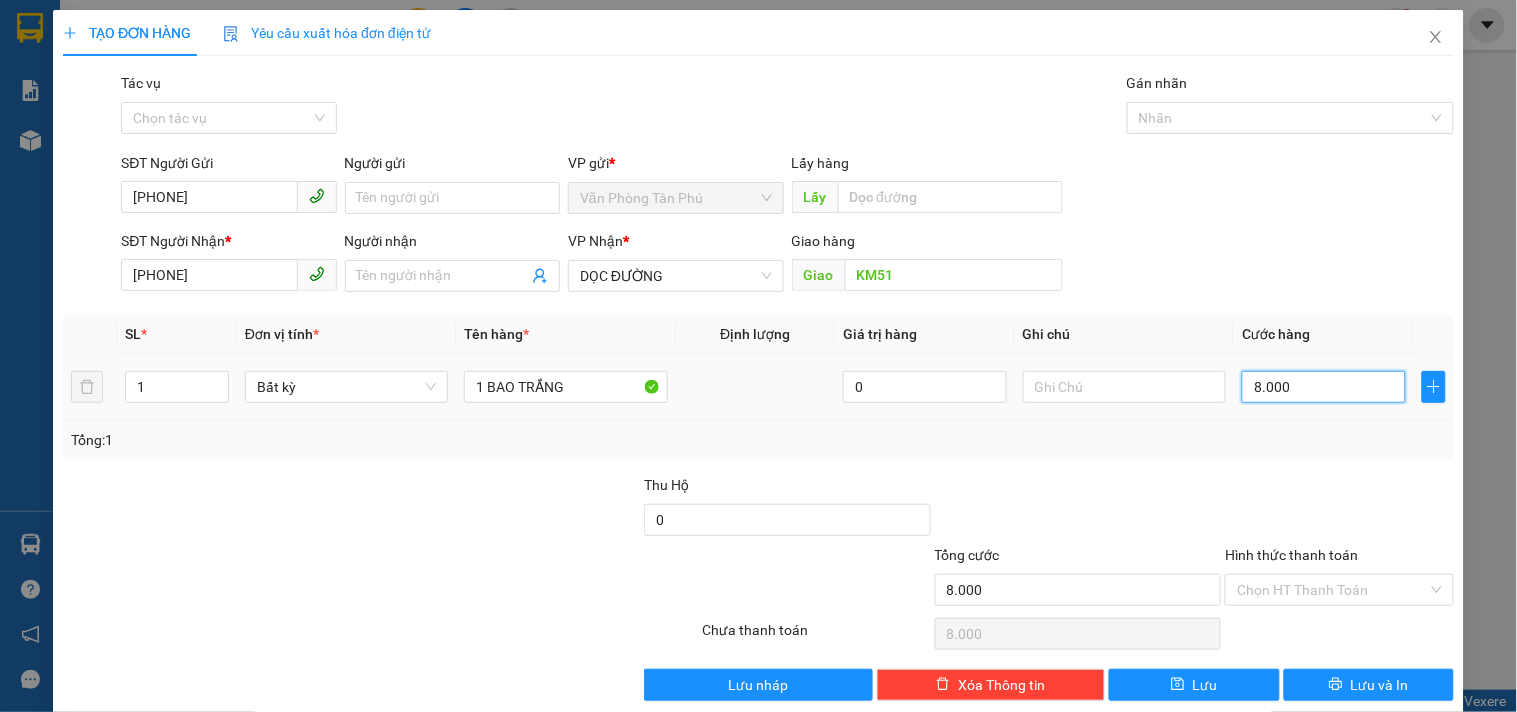 type on "80.000" 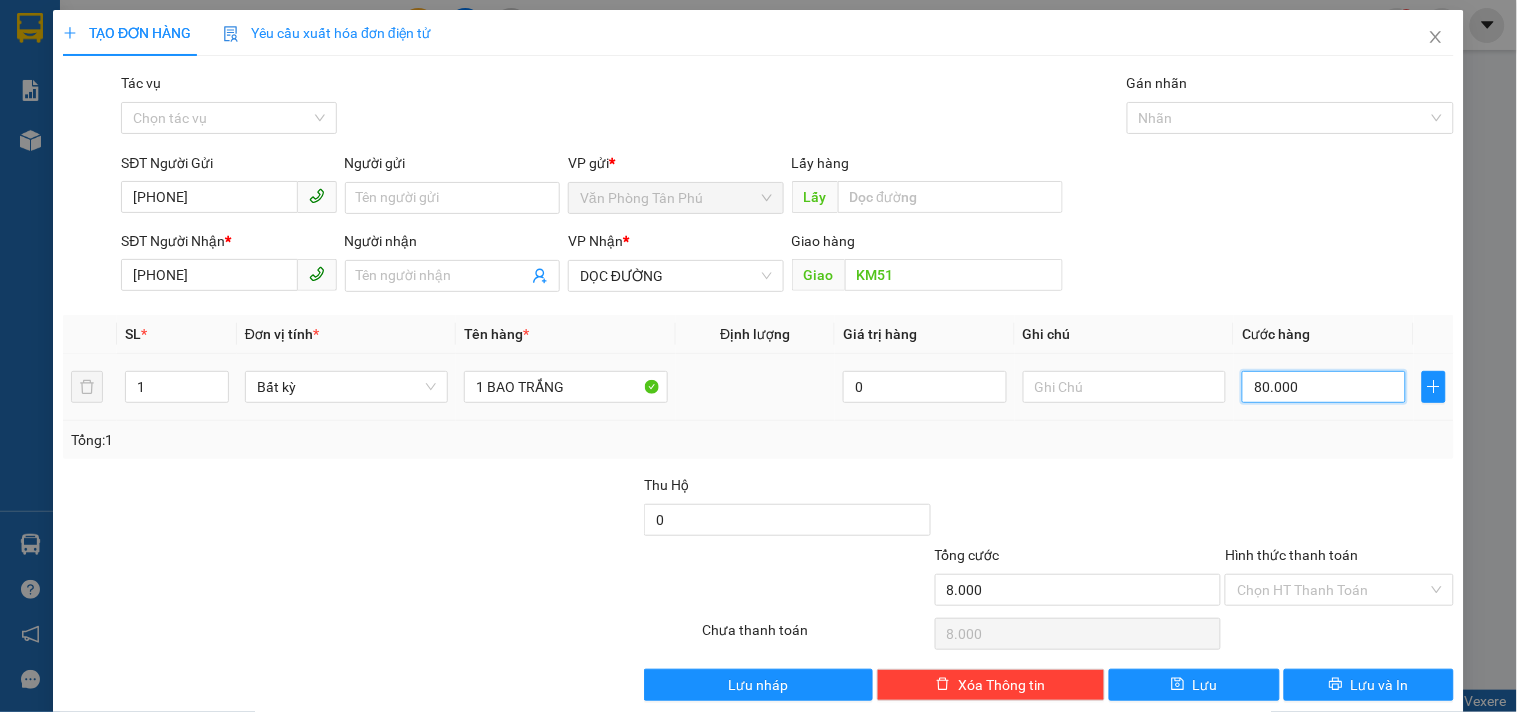 type on "80.000" 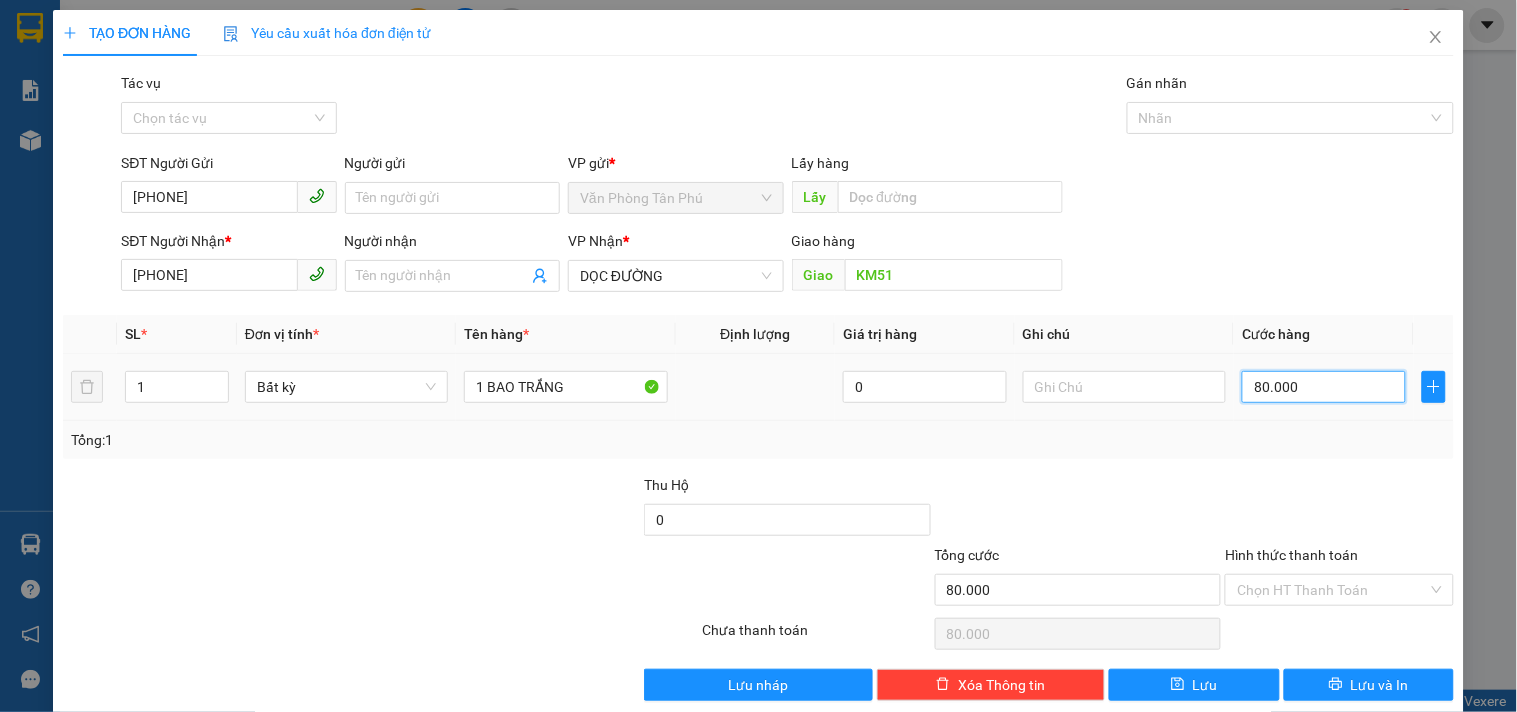 type on "800.000" 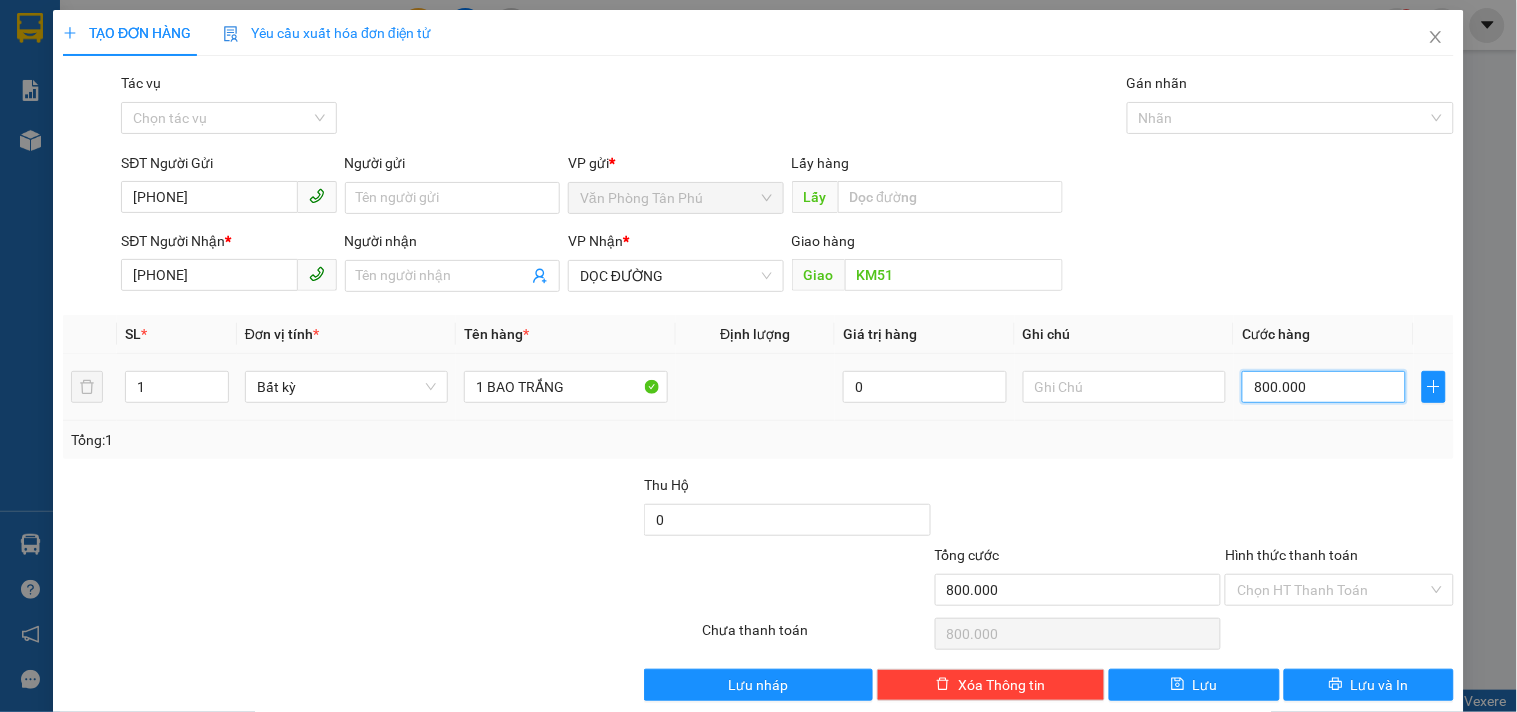 type on "80.000" 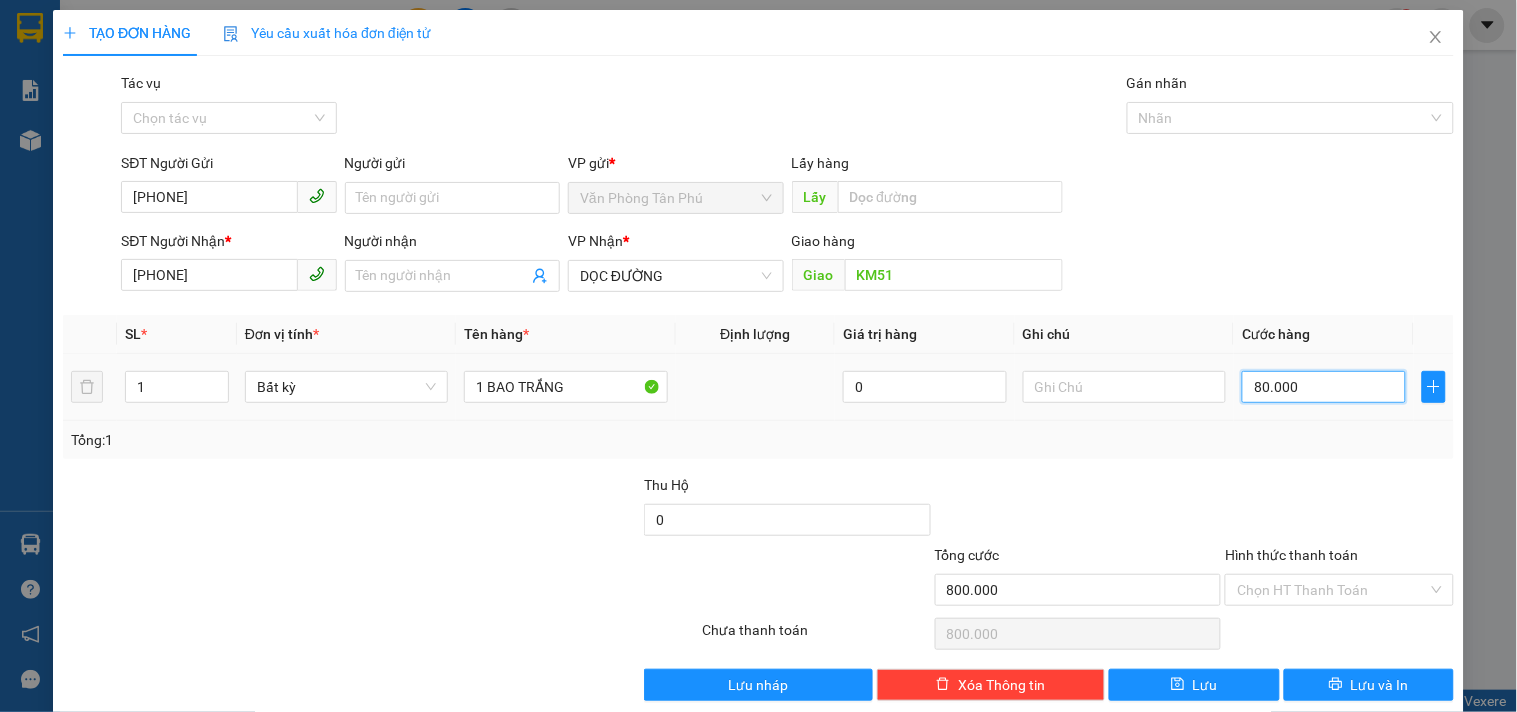 type on "80.000" 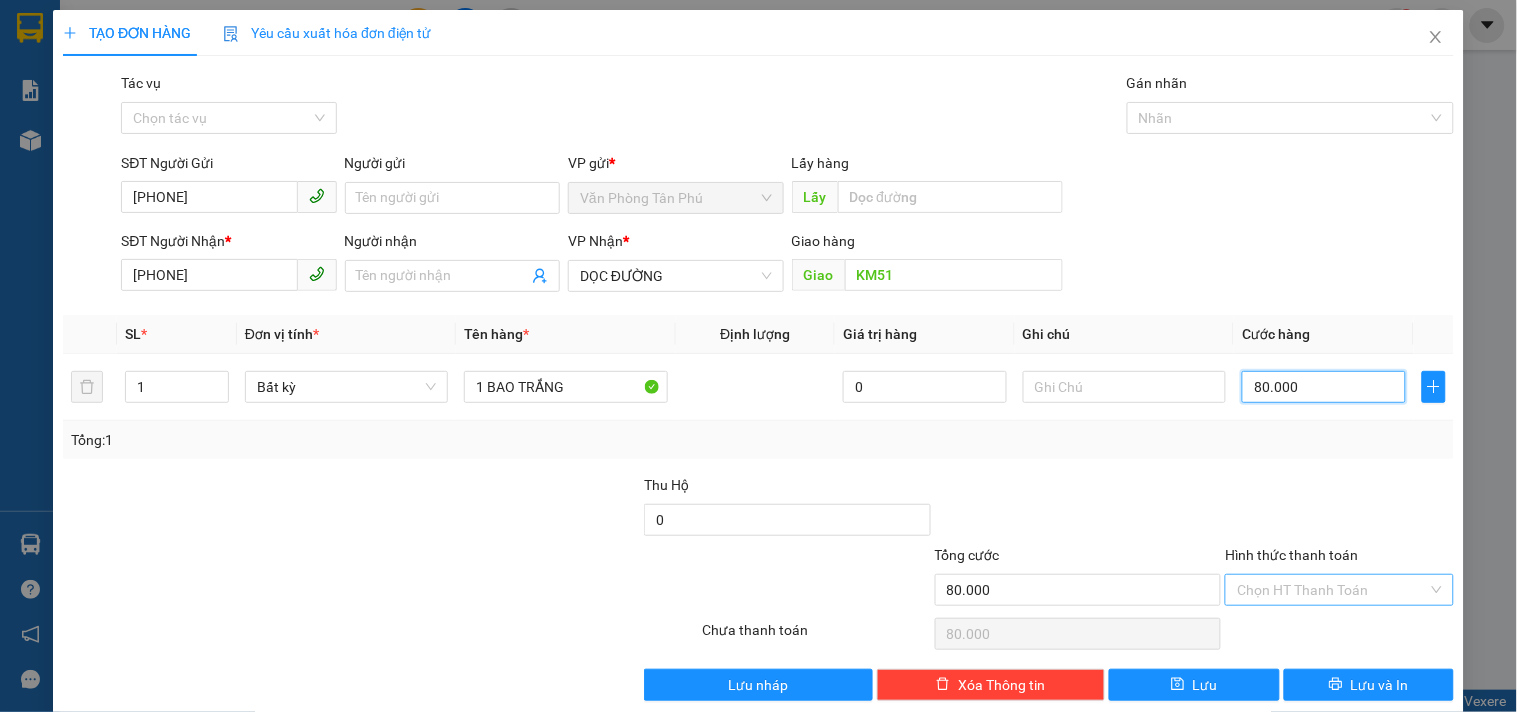 type on "80.000" 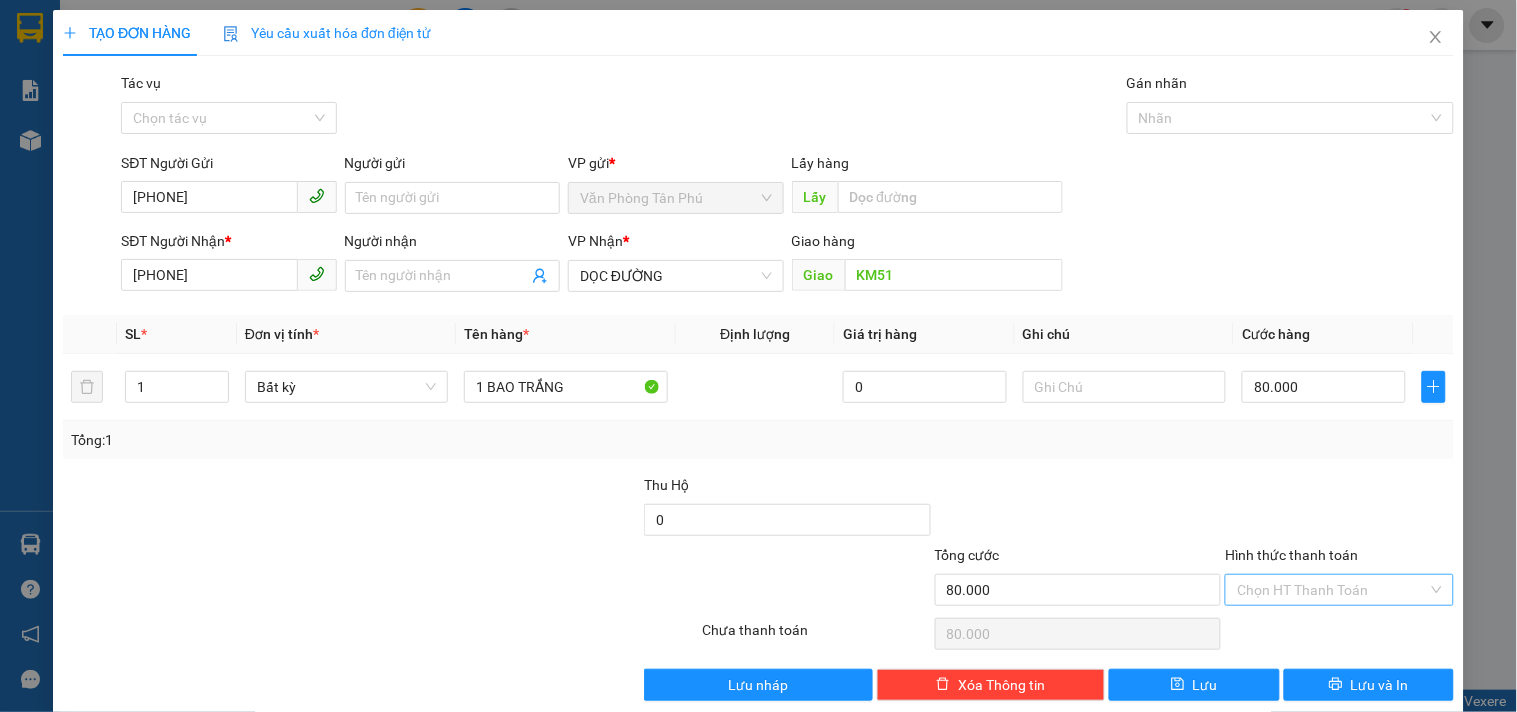 click on "Hình thức thanh toán" at bounding box center [1332, 590] 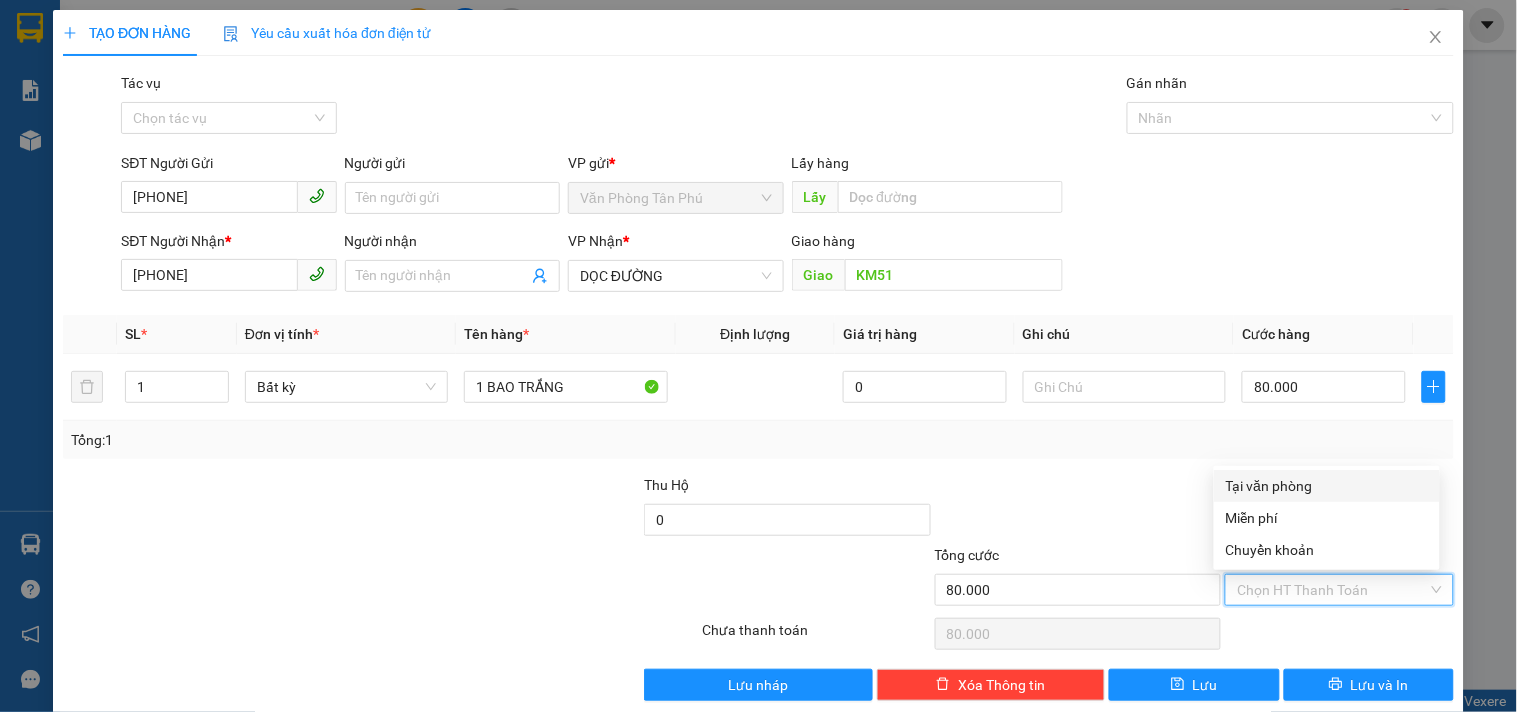 click on "Tại văn phòng" at bounding box center (1327, 486) 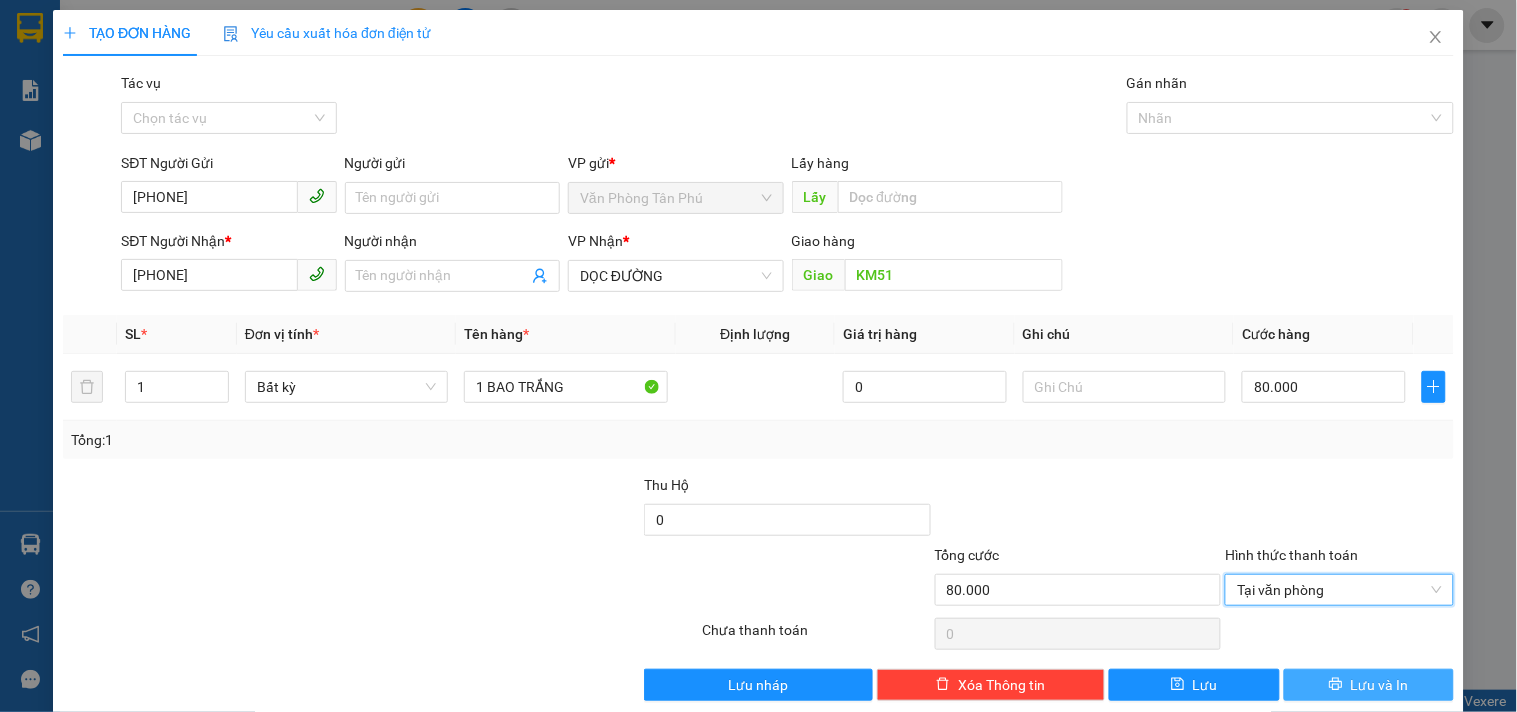 drag, startPoint x: 1318, startPoint y: 682, endPoint x: 1310, endPoint y: 664, distance: 19.697716 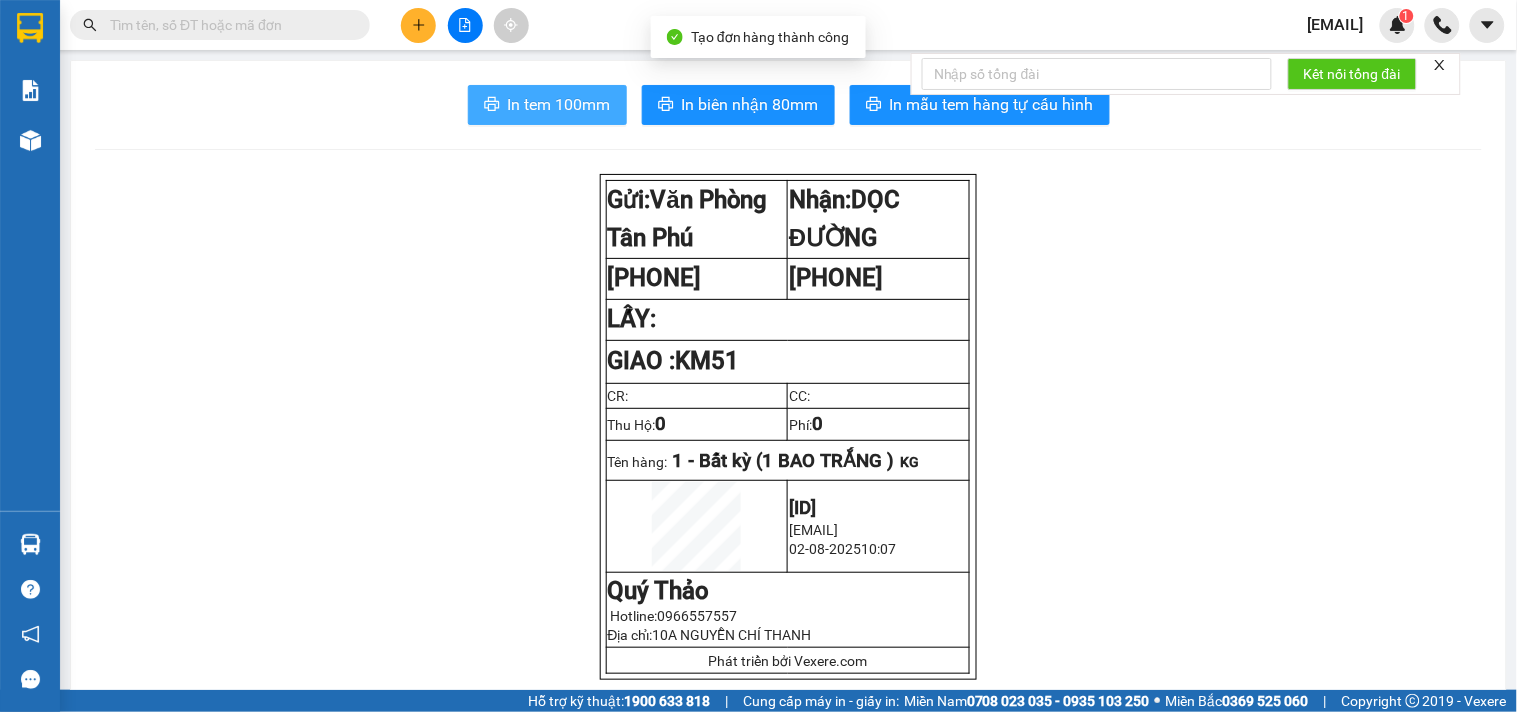click on "In tem 100mm" at bounding box center (547, 105) 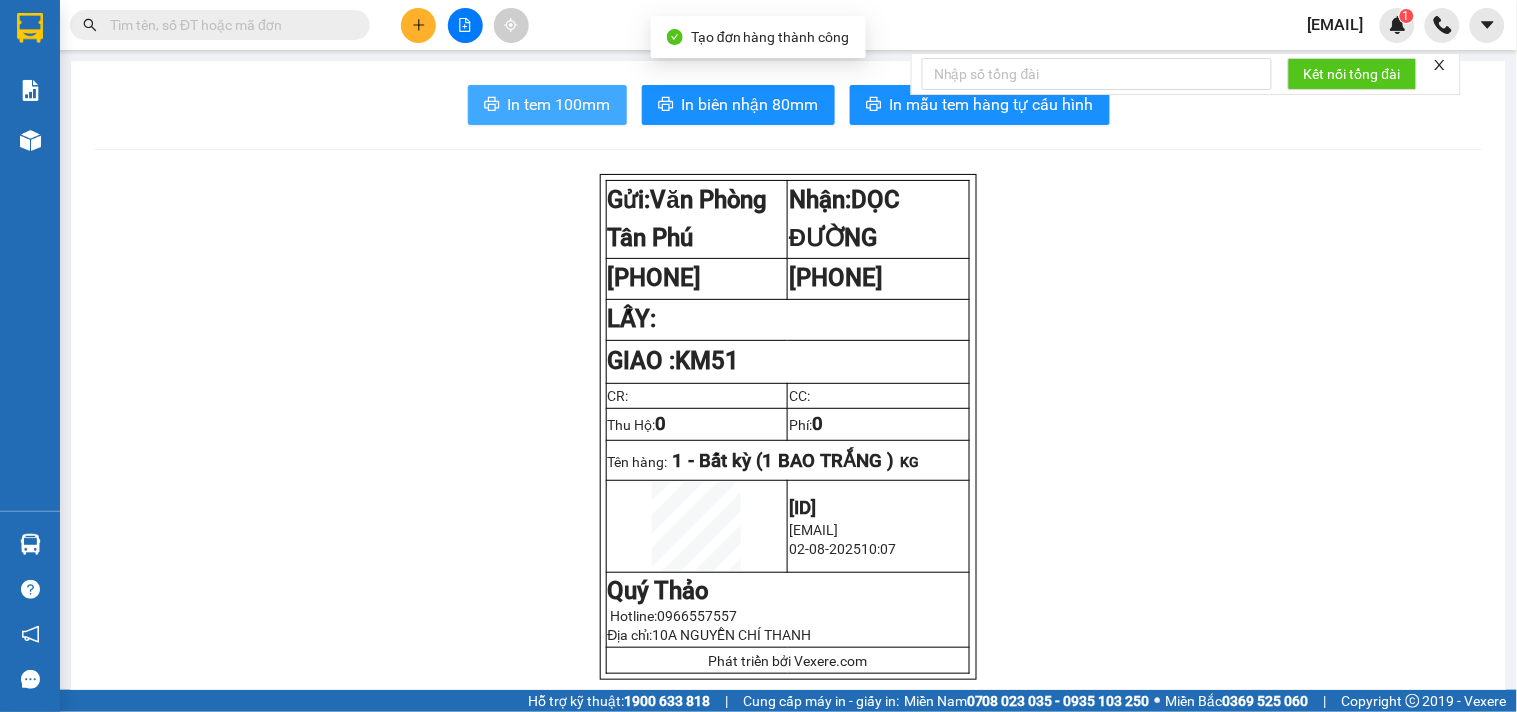 scroll, scrollTop: 0, scrollLeft: 0, axis: both 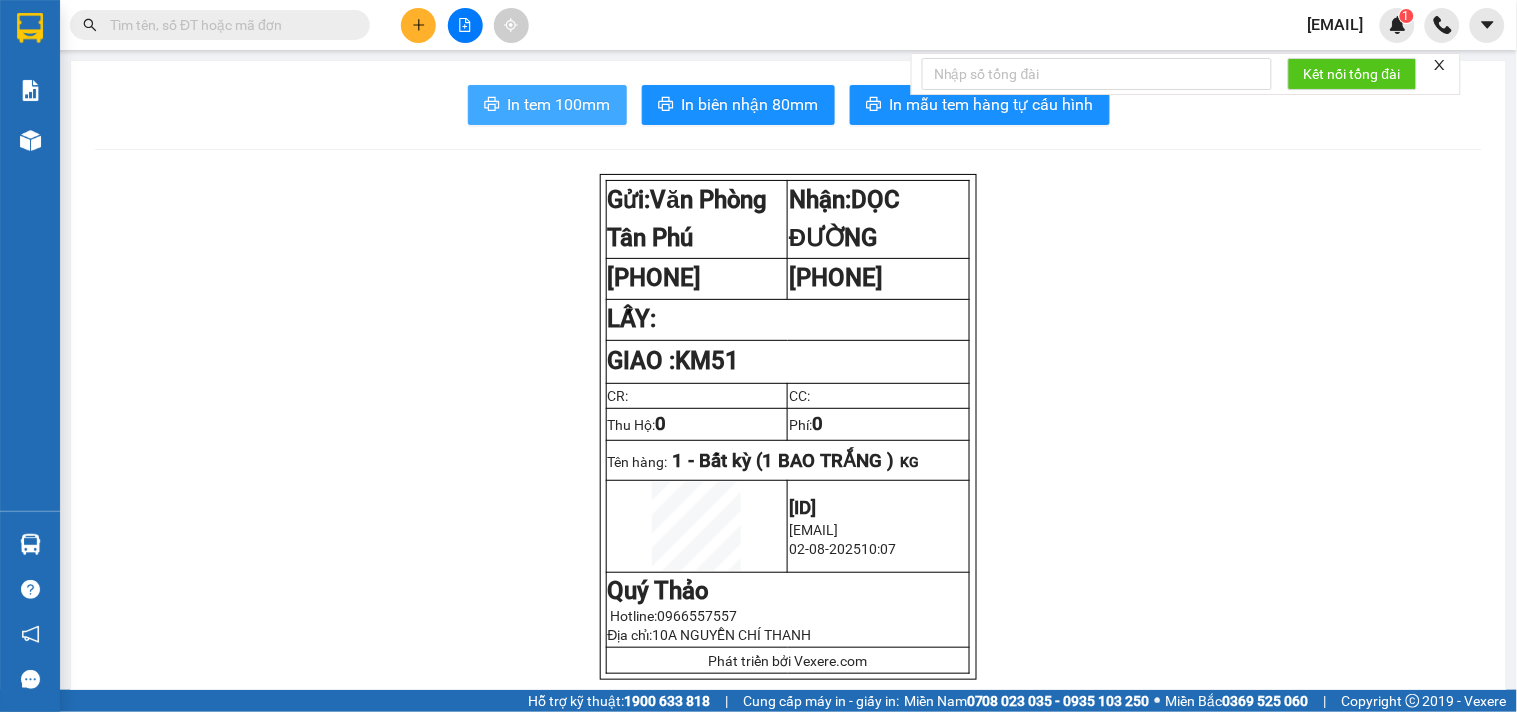 drag, startPoint x: 535, startPoint y: 98, endPoint x: 565, endPoint y: 98, distance: 30 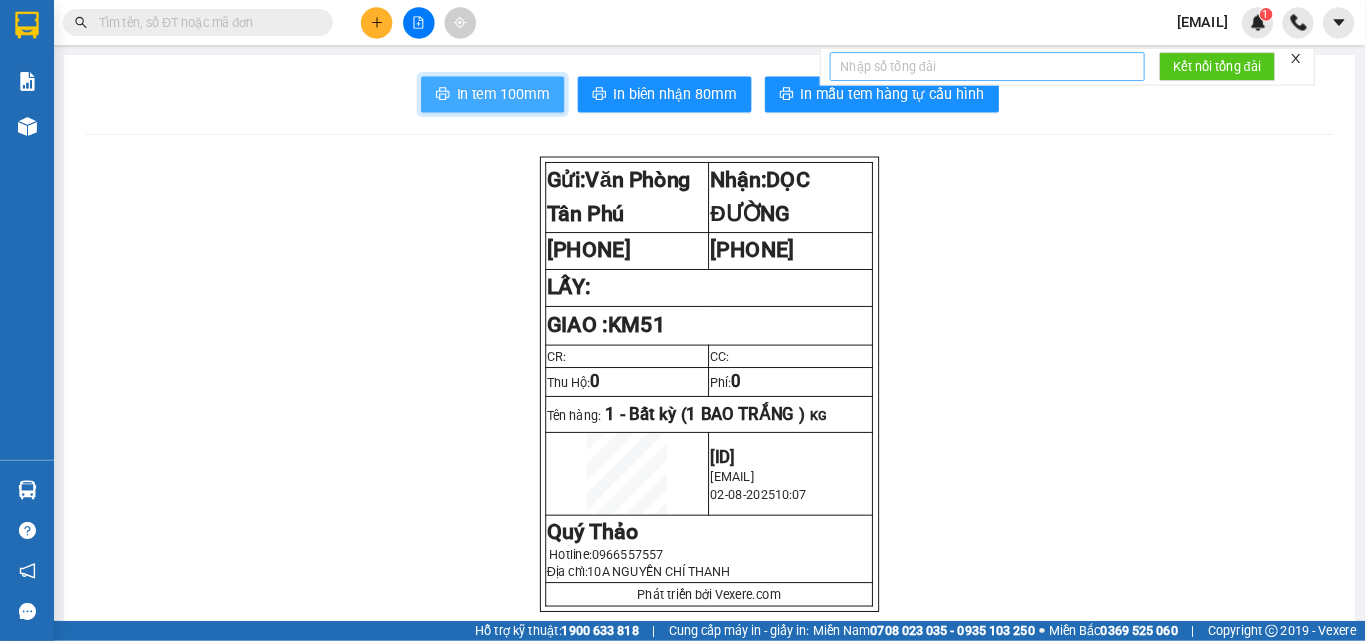 scroll, scrollTop: 0, scrollLeft: 0, axis: both 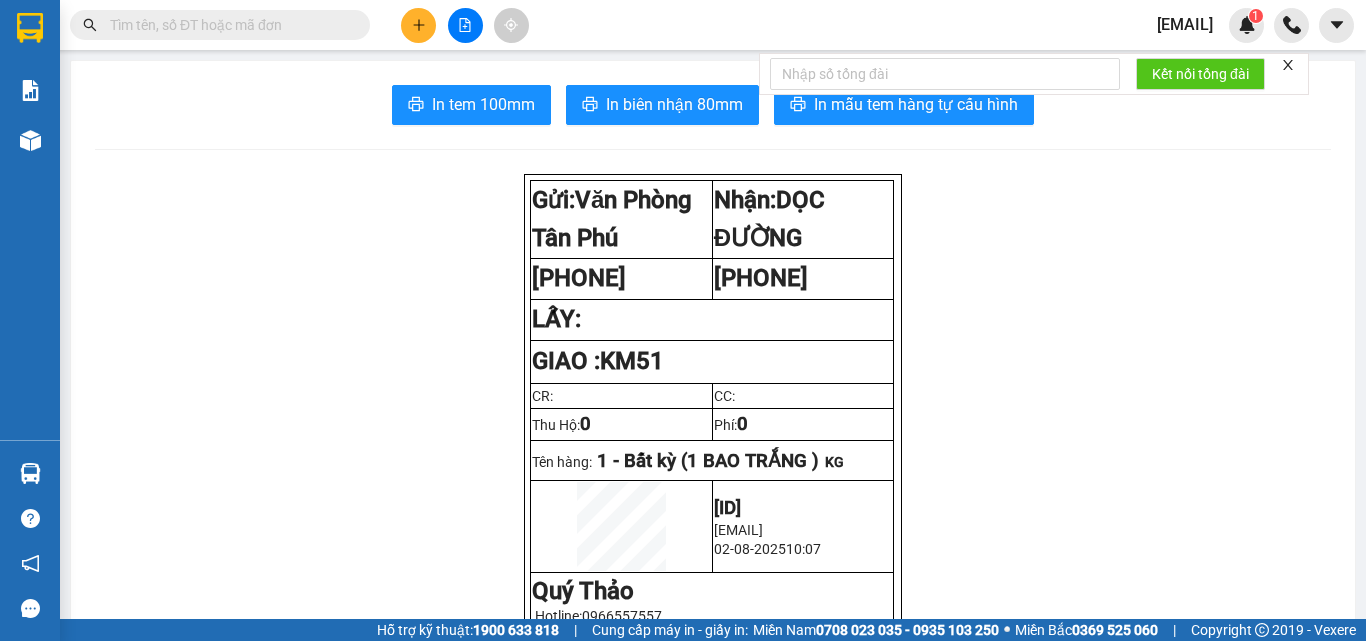 drag, startPoint x: 1495, startPoint y: 0, endPoint x: 403, endPoint y: 243, distance: 1118.7104 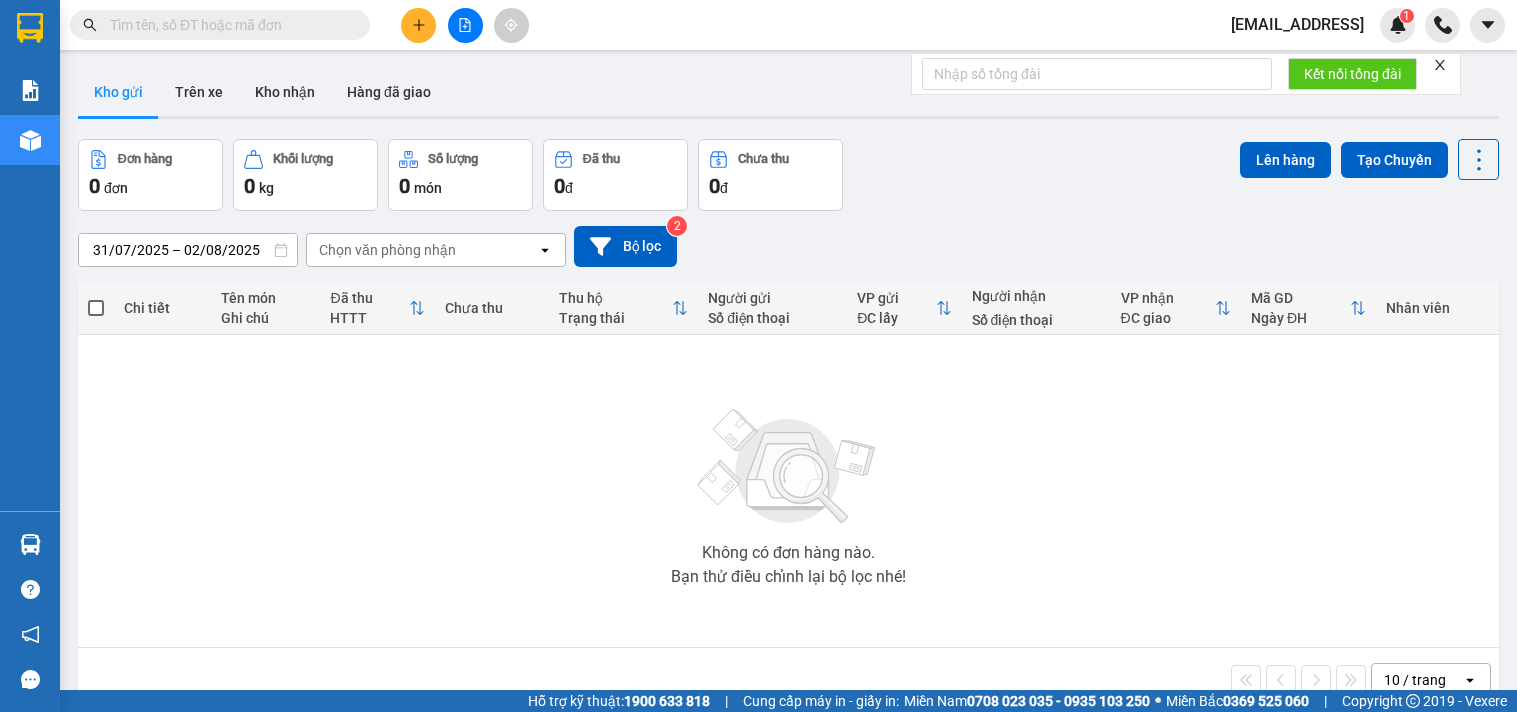 click at bounding box center (228, 25) 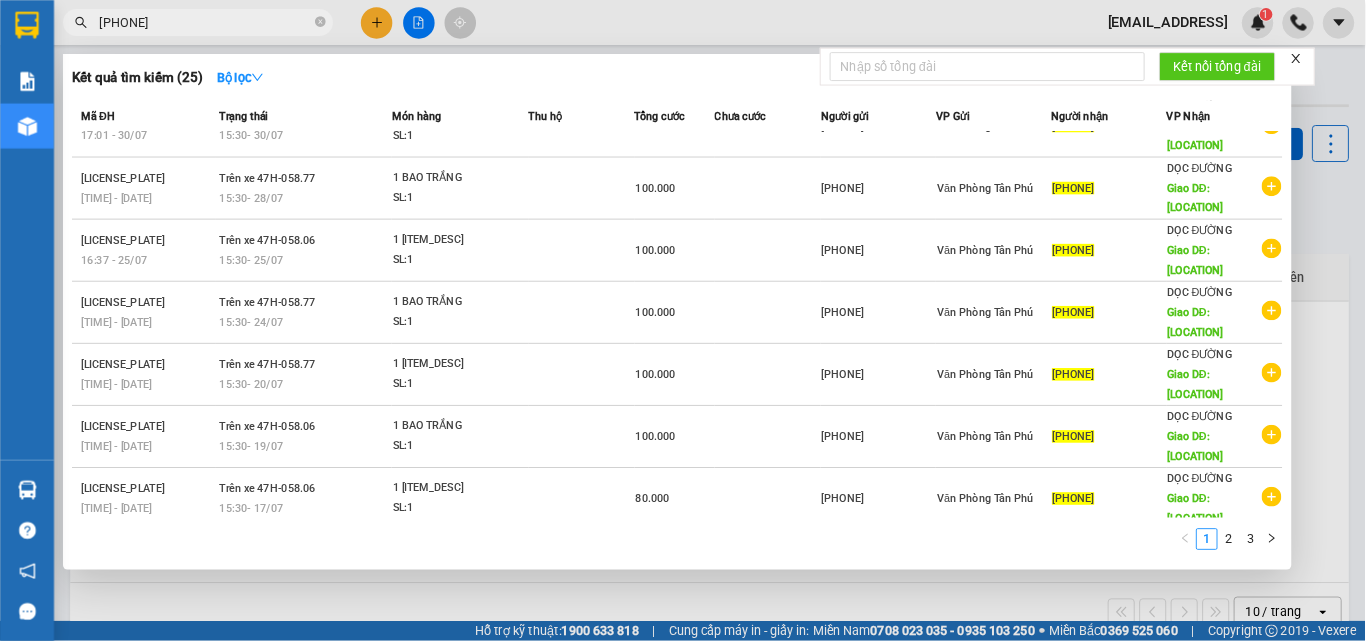 scroll, scrollTop: 0, scrollLeft: 0, axis: both 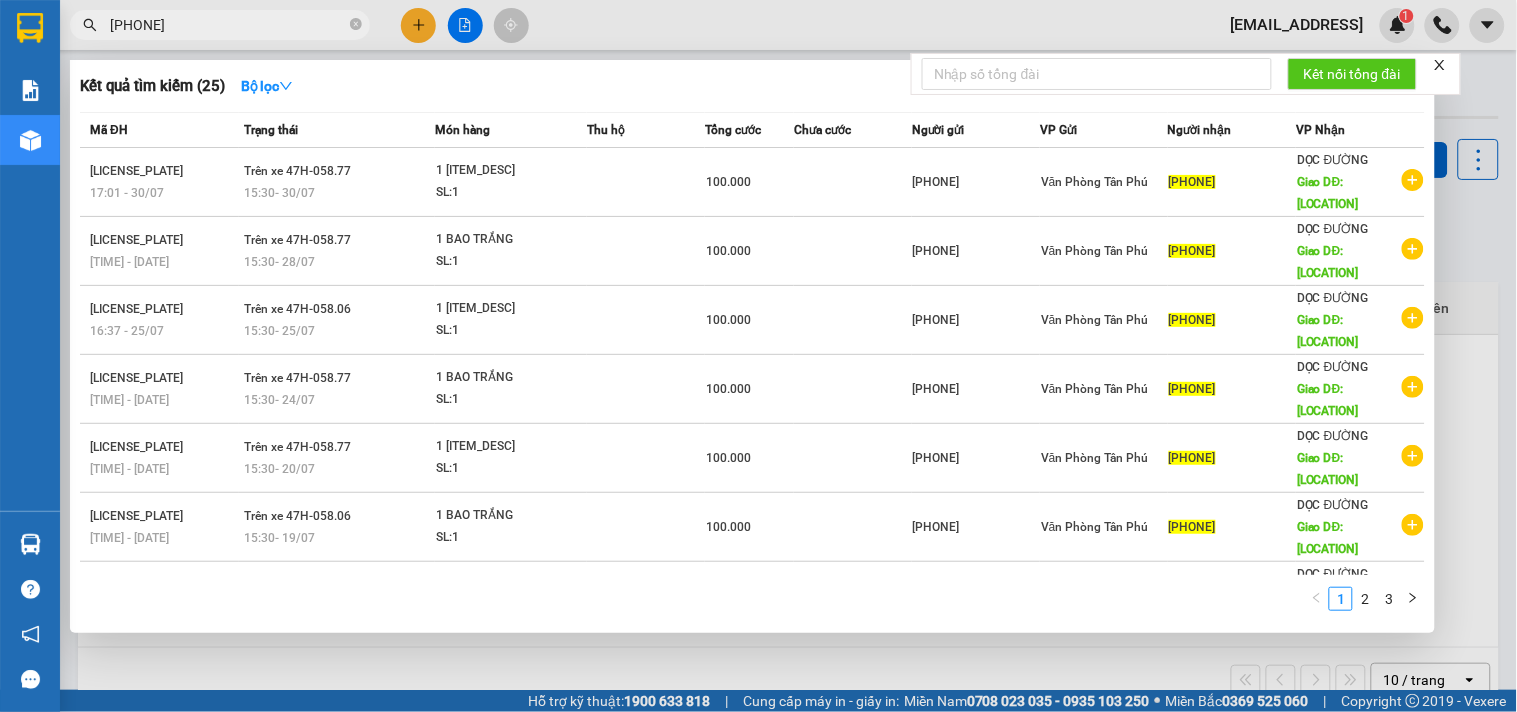 type on "[PHONE]" 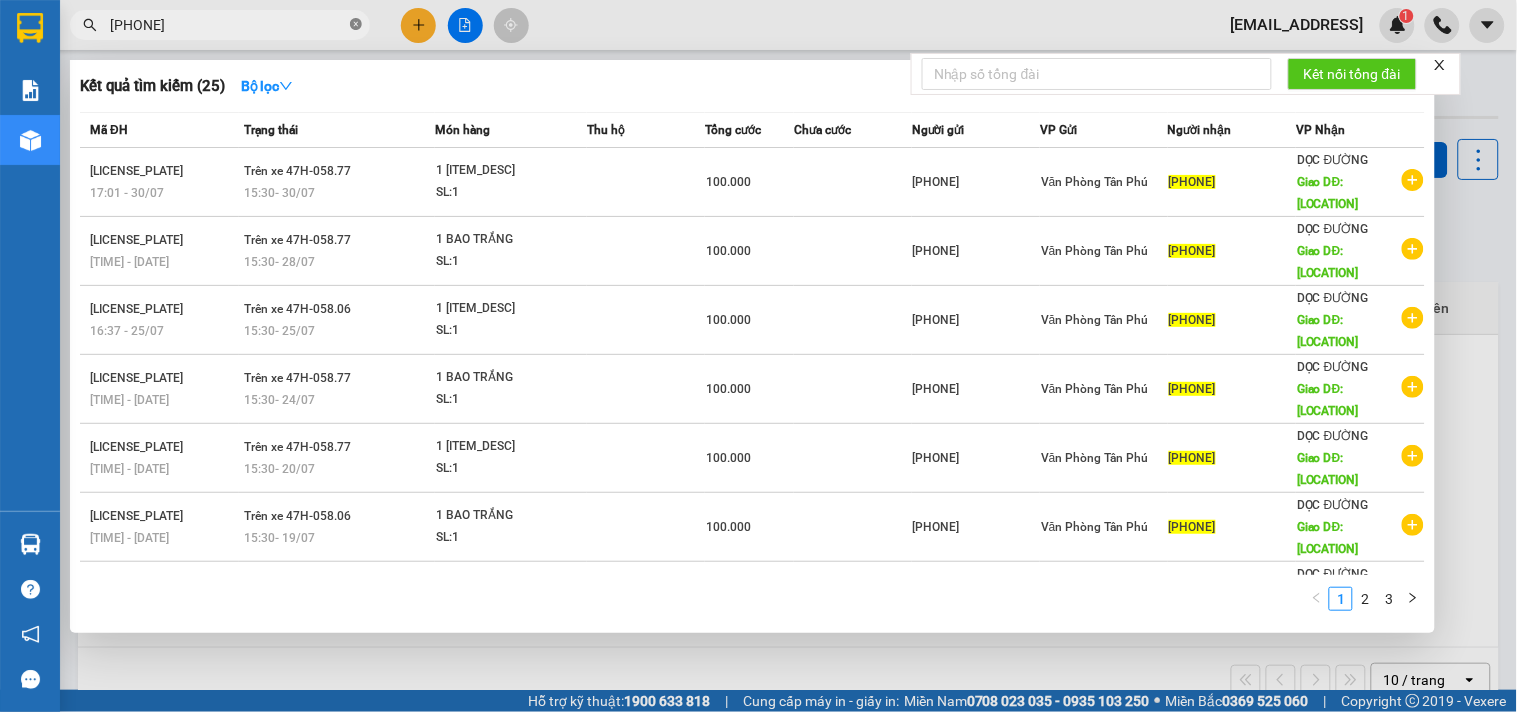 click 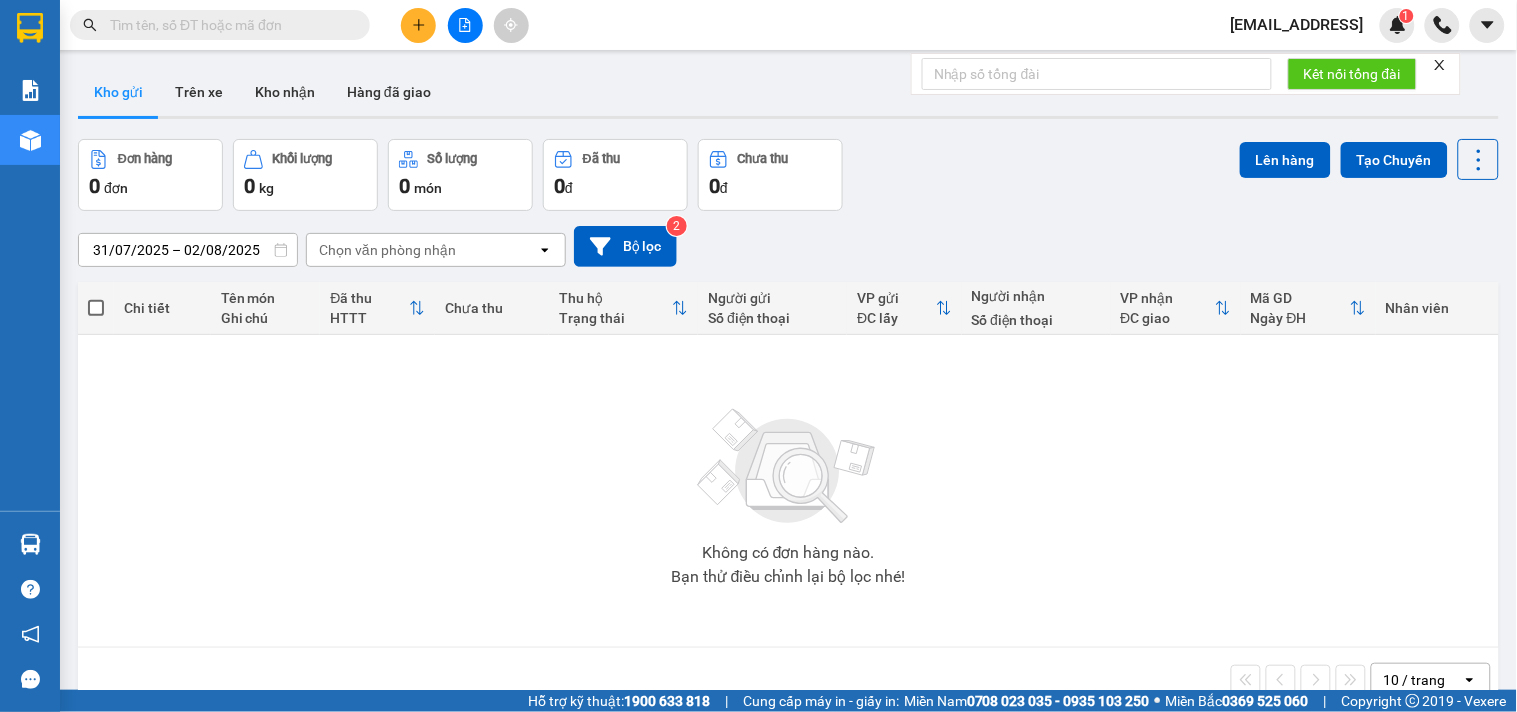 click at bounding box center (228, 25) 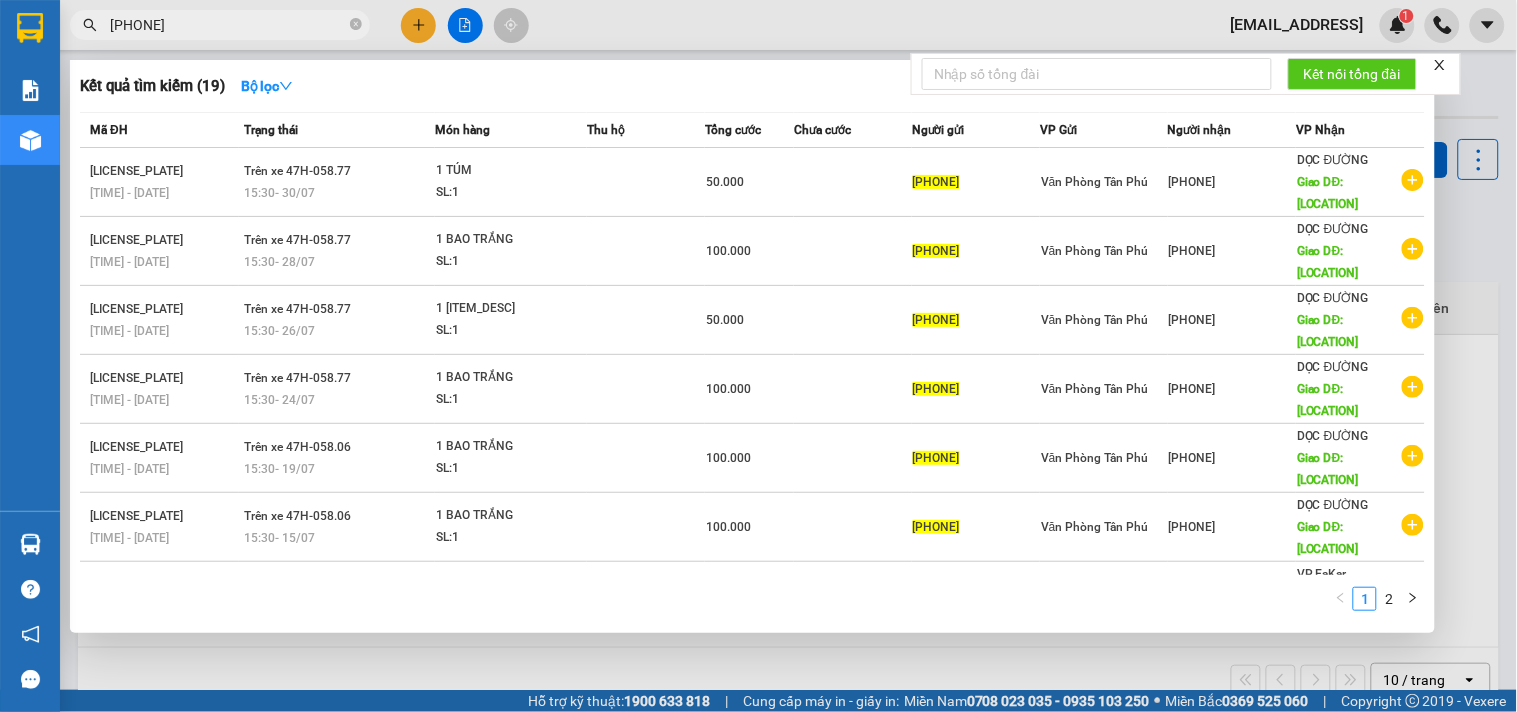 type on "[PHONE]" 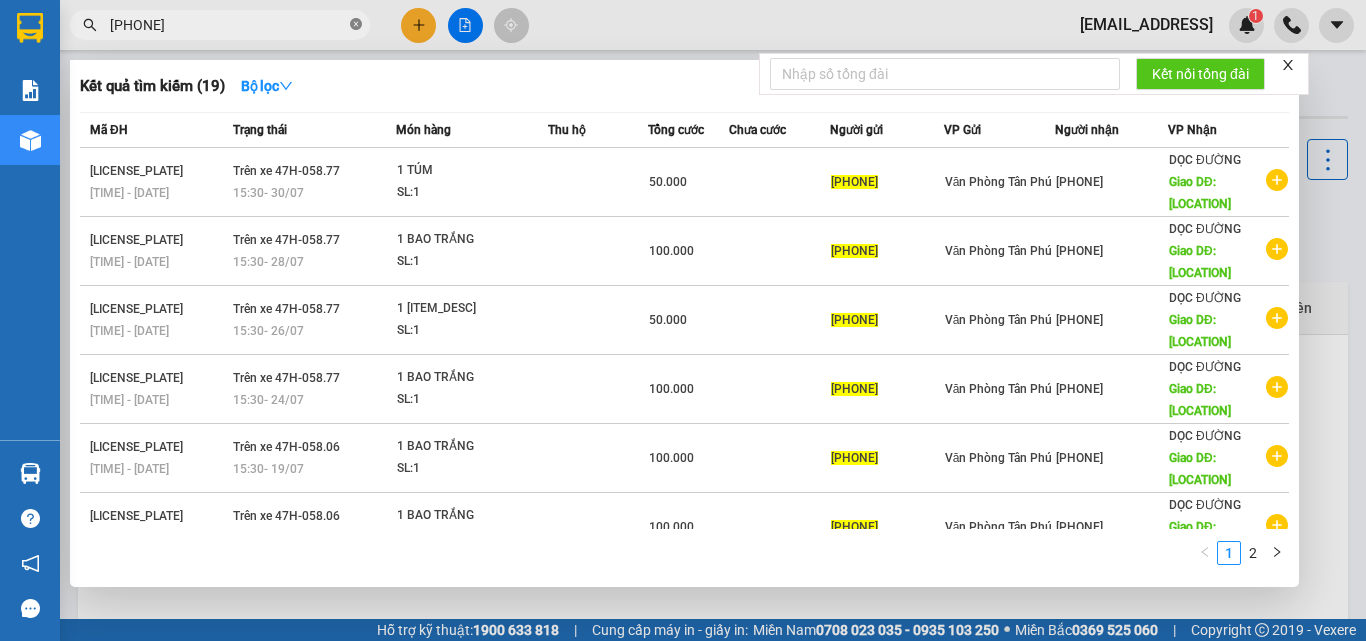 click 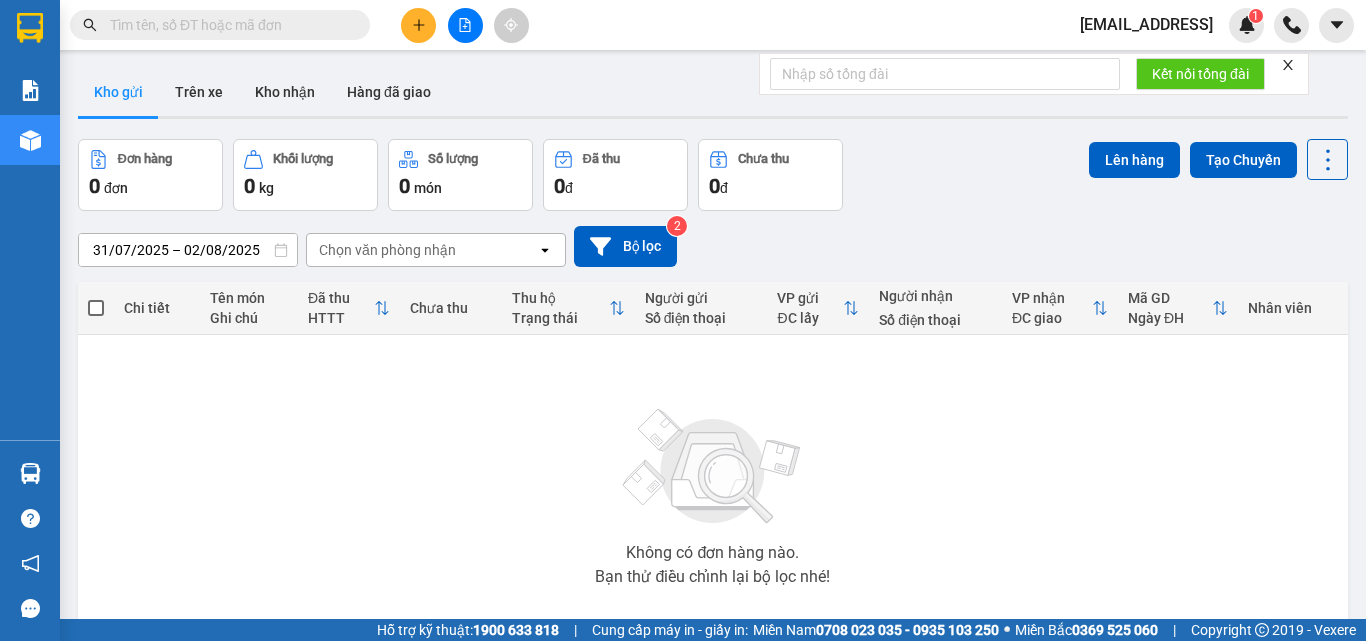 click at bounding box center (228, 25) 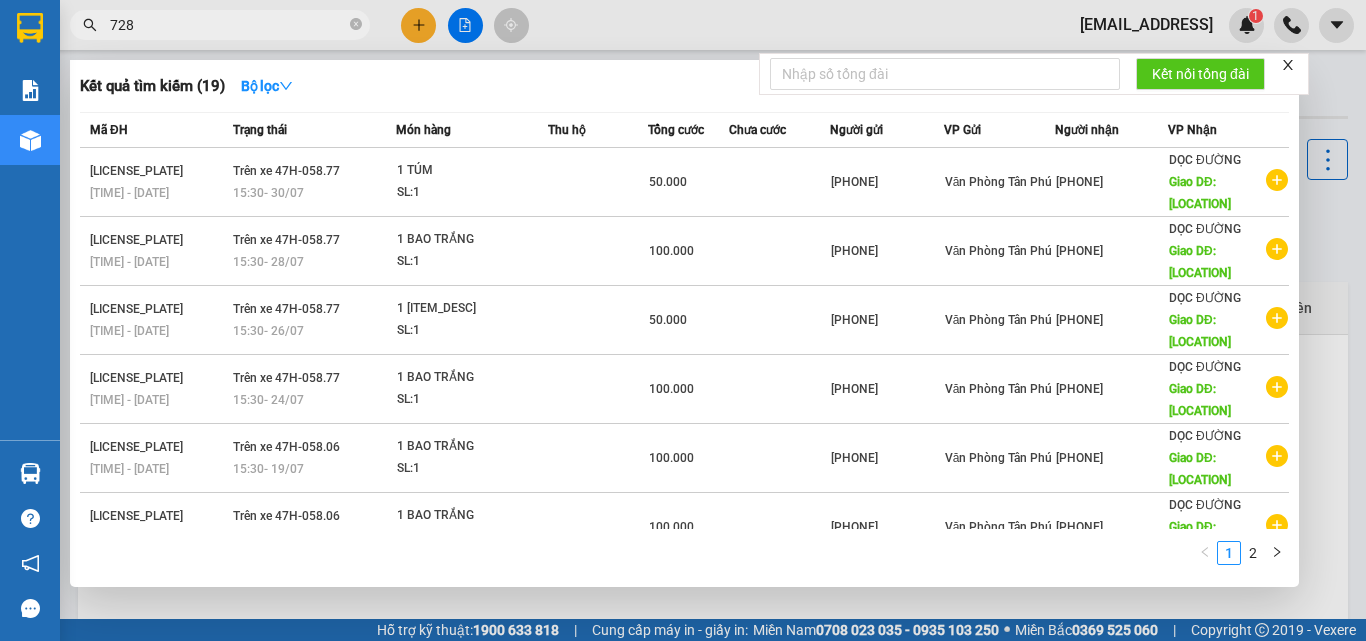 type on "[NUMBER]" 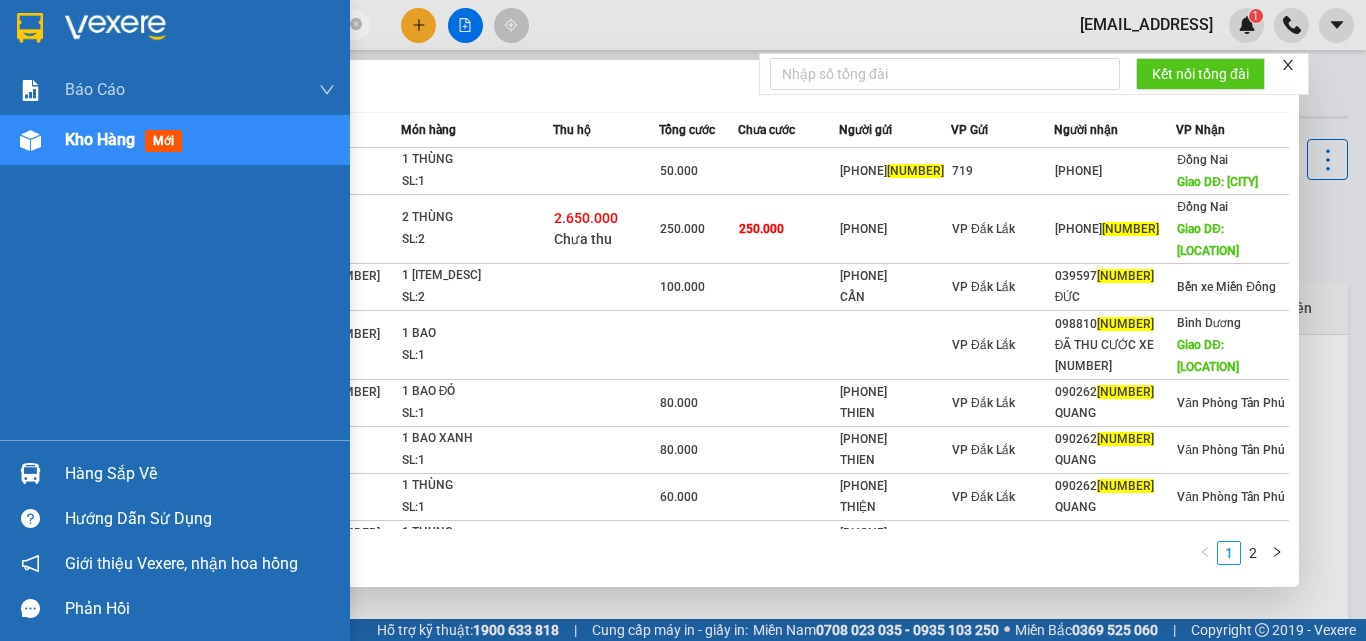 drag, startPoint x: 201, startPoint y: 22, endPoint x: 42, endPoint y: 12, distance: 159.31415 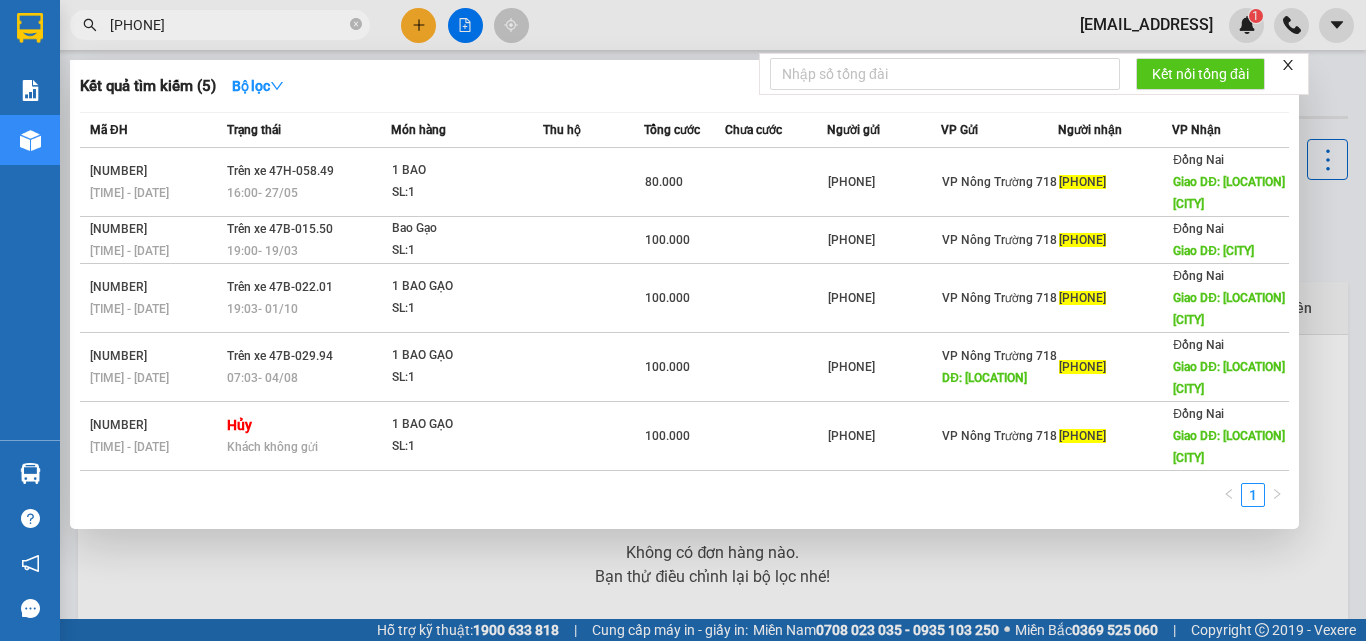 type on "[PHONE]" 